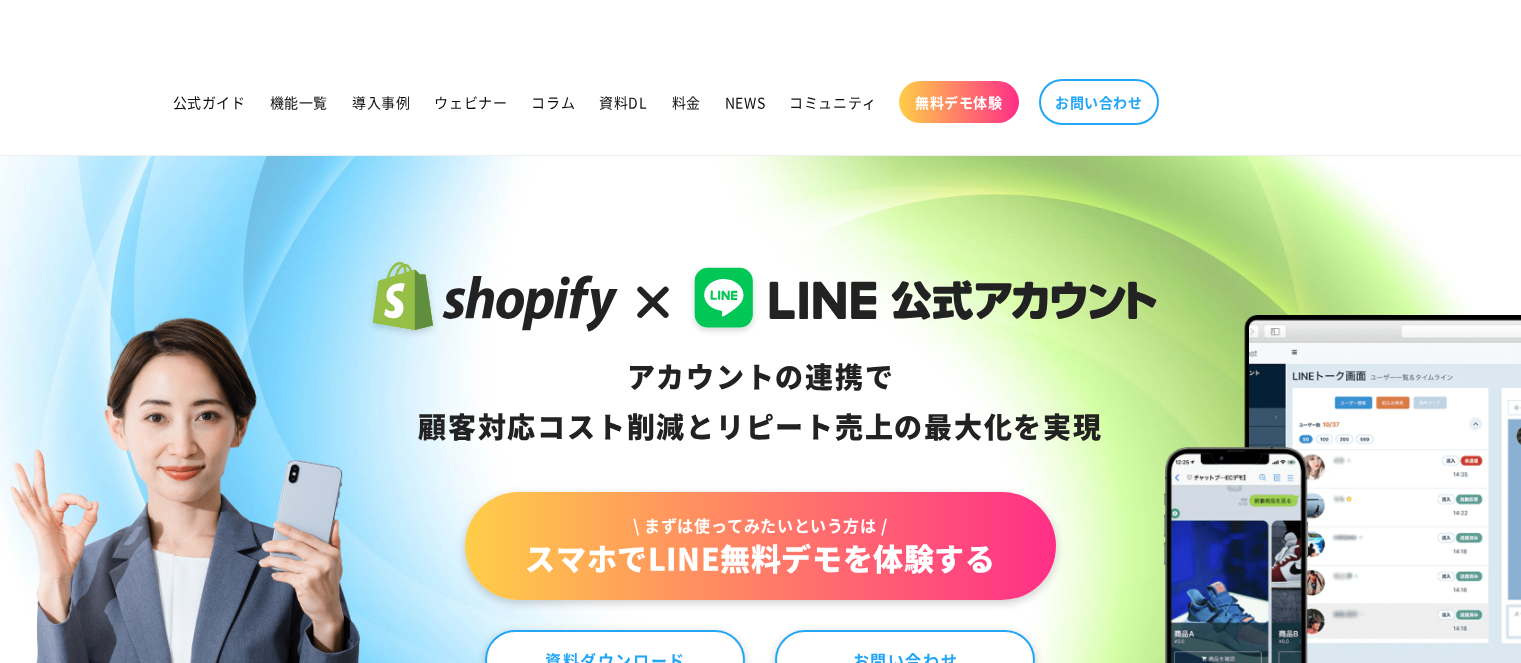scroll, scrollTop: 0, scrollLeft: 0, axis: both 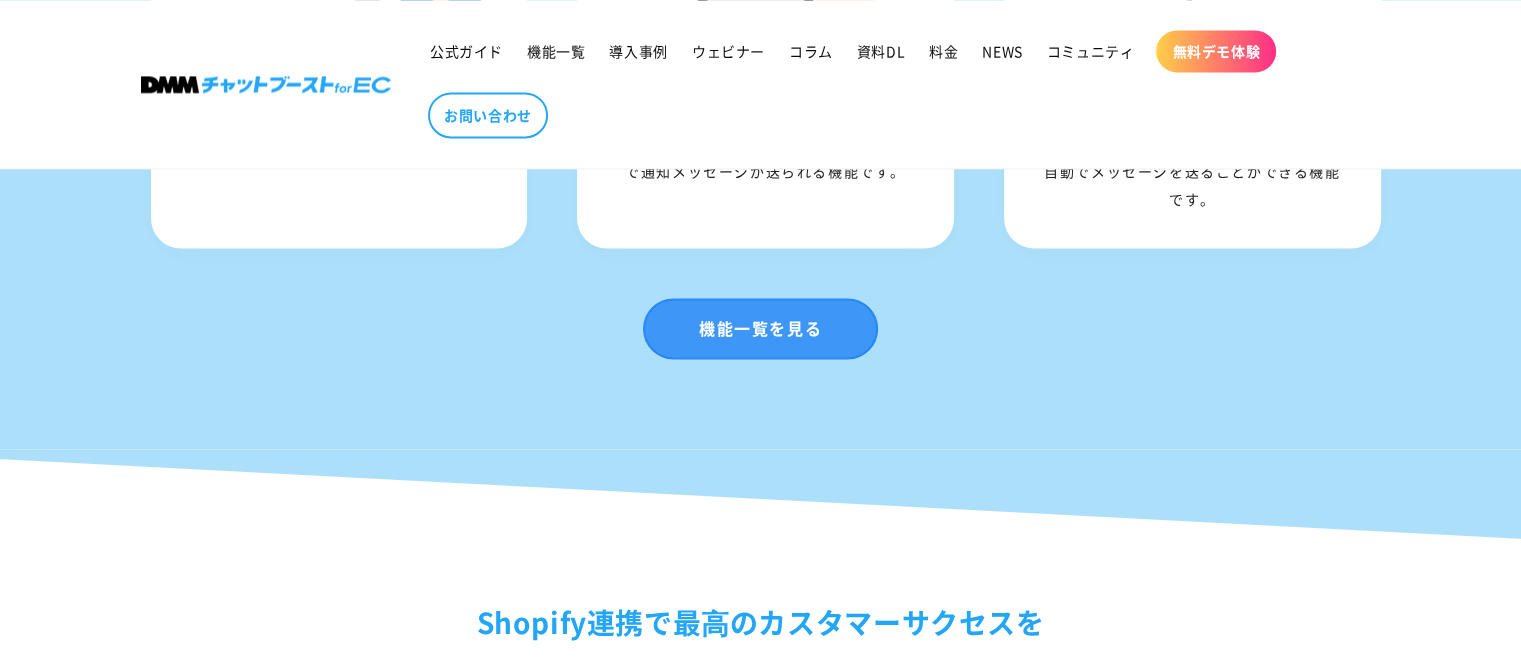 click on "機能一覧を見る" at bounding box center (760, 328) 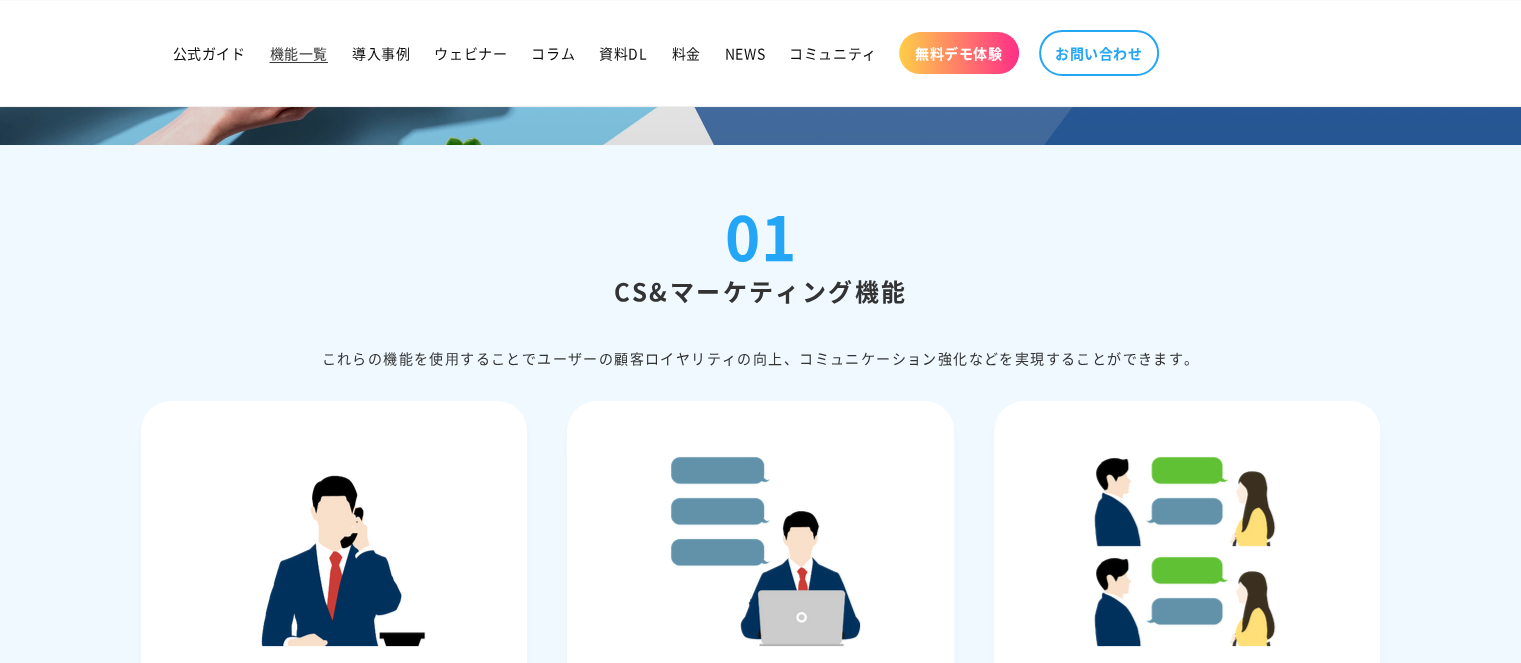 scroll, scrollTop: 450, scrollLeft: 0, axis: vertical 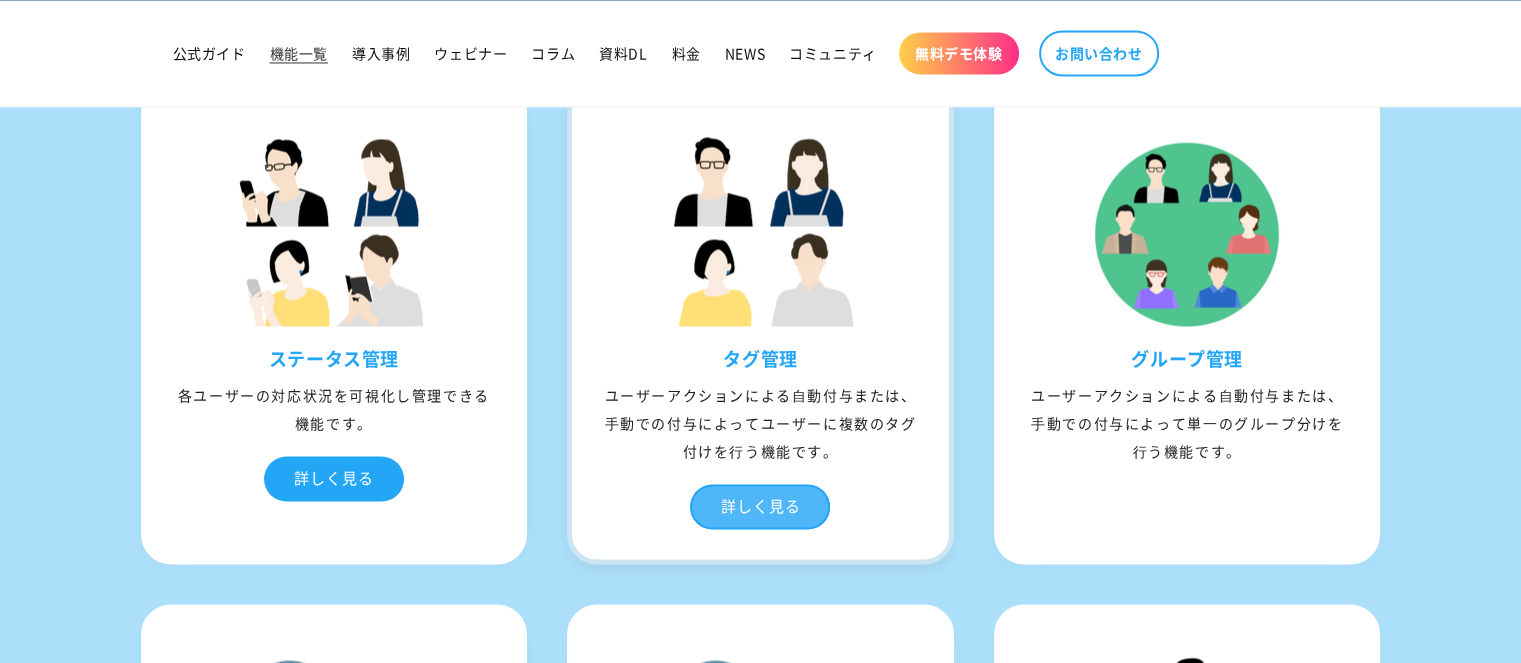 click on "詳しく見る" at bounding box center [760, 506] 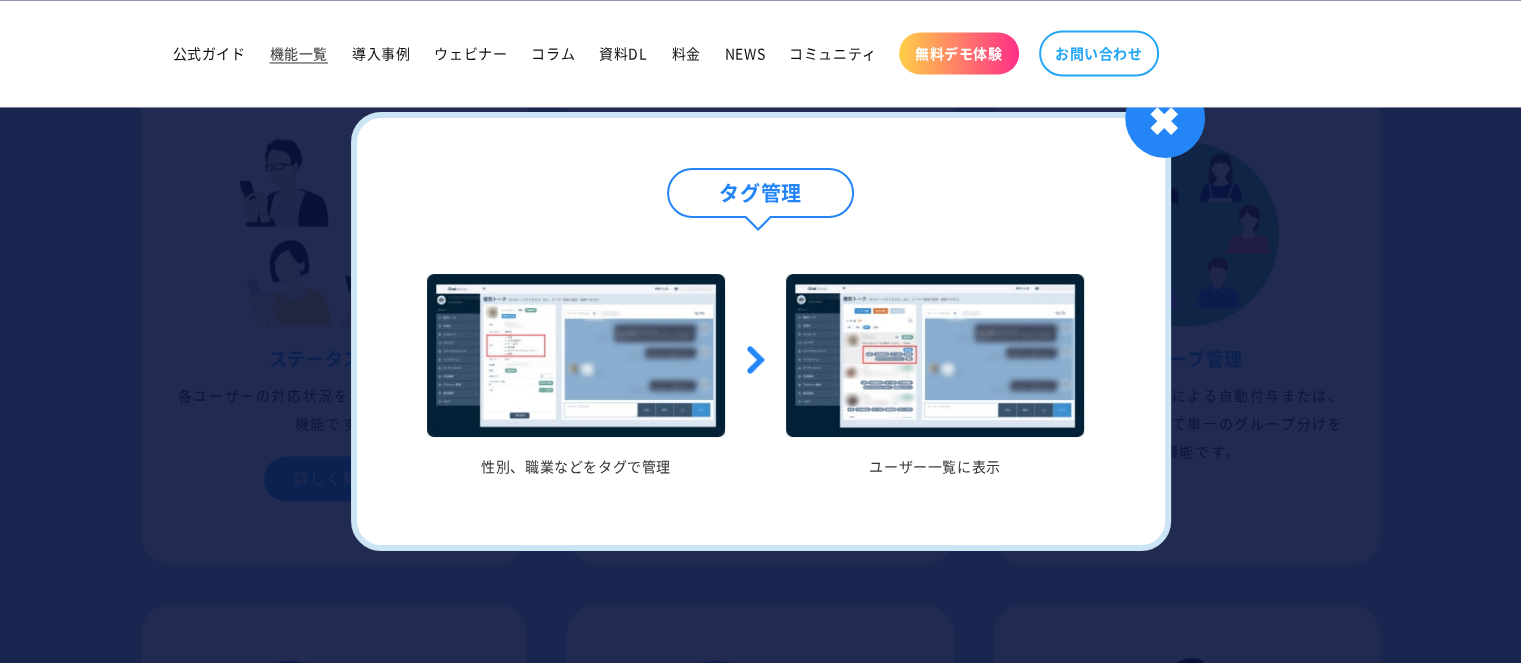 click on "タグ管理" at bounding box center [760, 193] 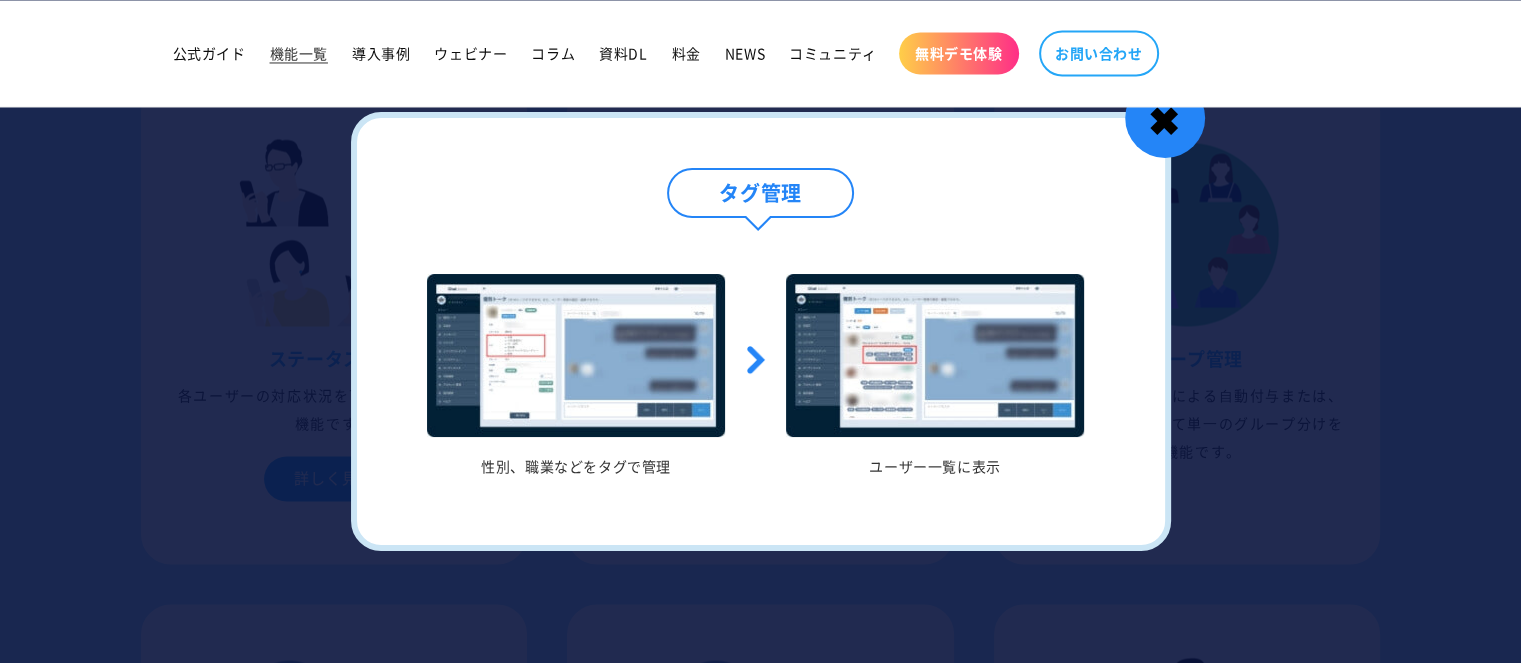 click on "✖" at bounding box center [1165, 118] 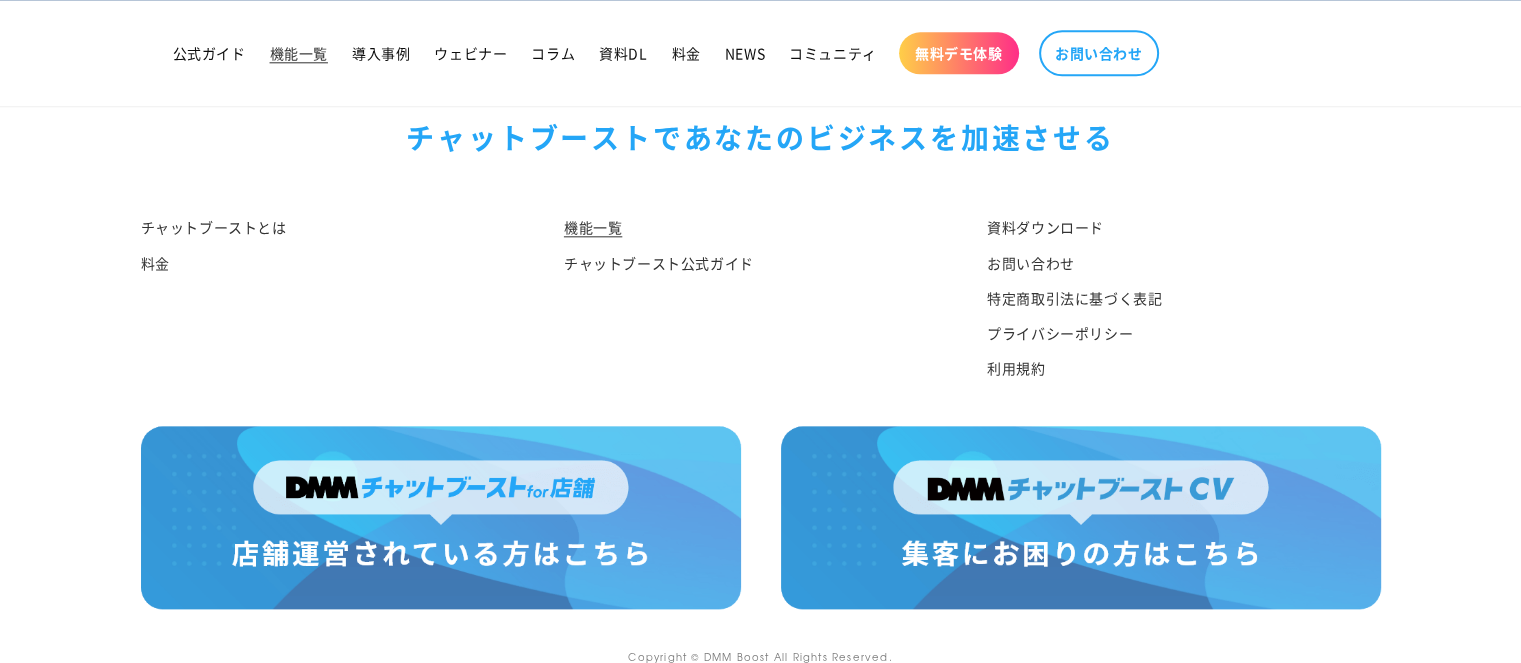 scroll, scrollTop: 9871, scrollLeft: 0, axis: vertical 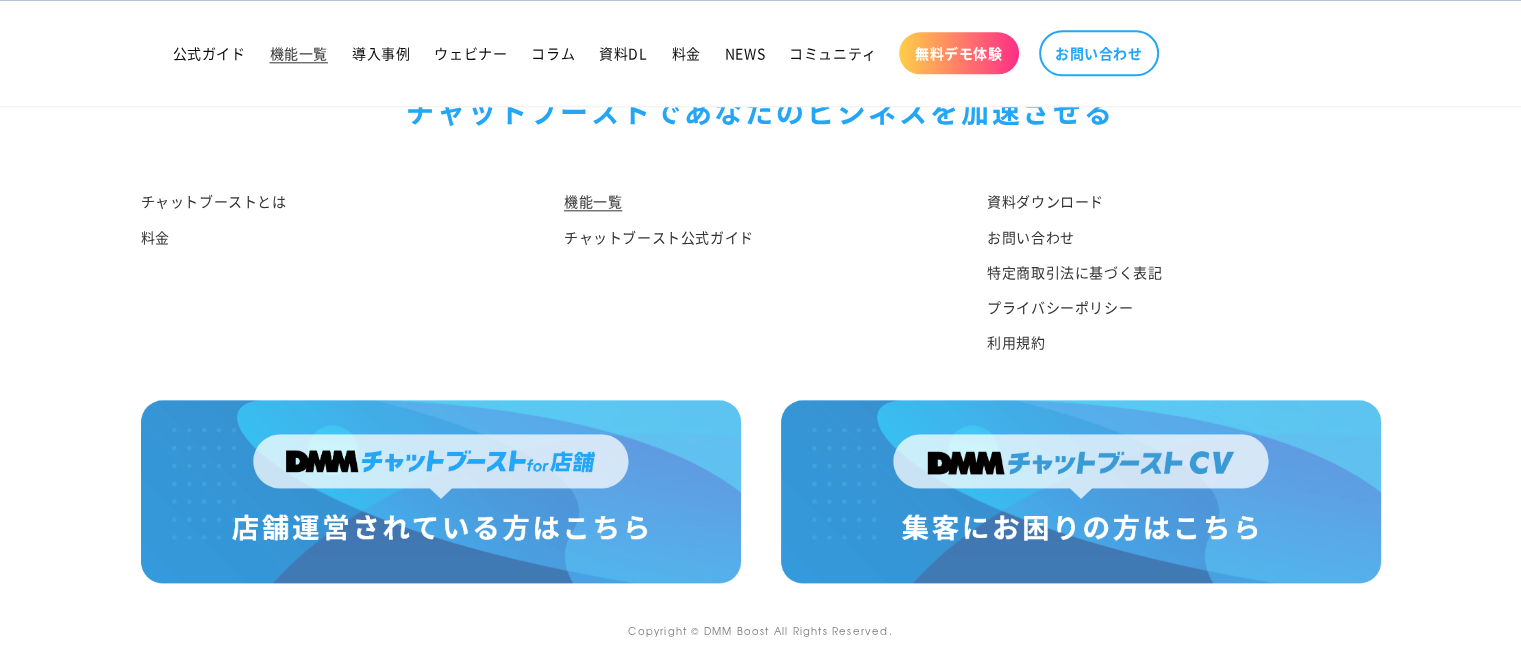 click at bounding box center [441, 491] 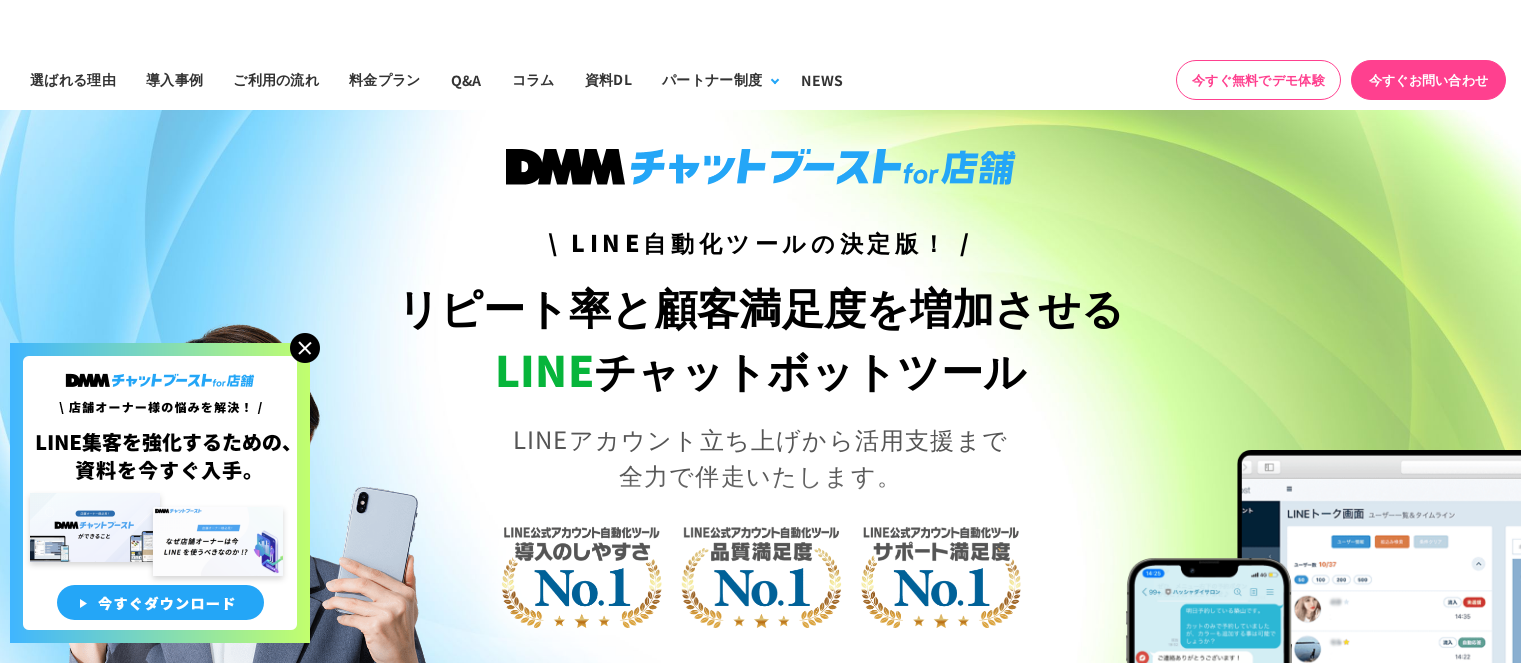 scroll, scrollTop: 0, scrollLeft: 0, axis: both 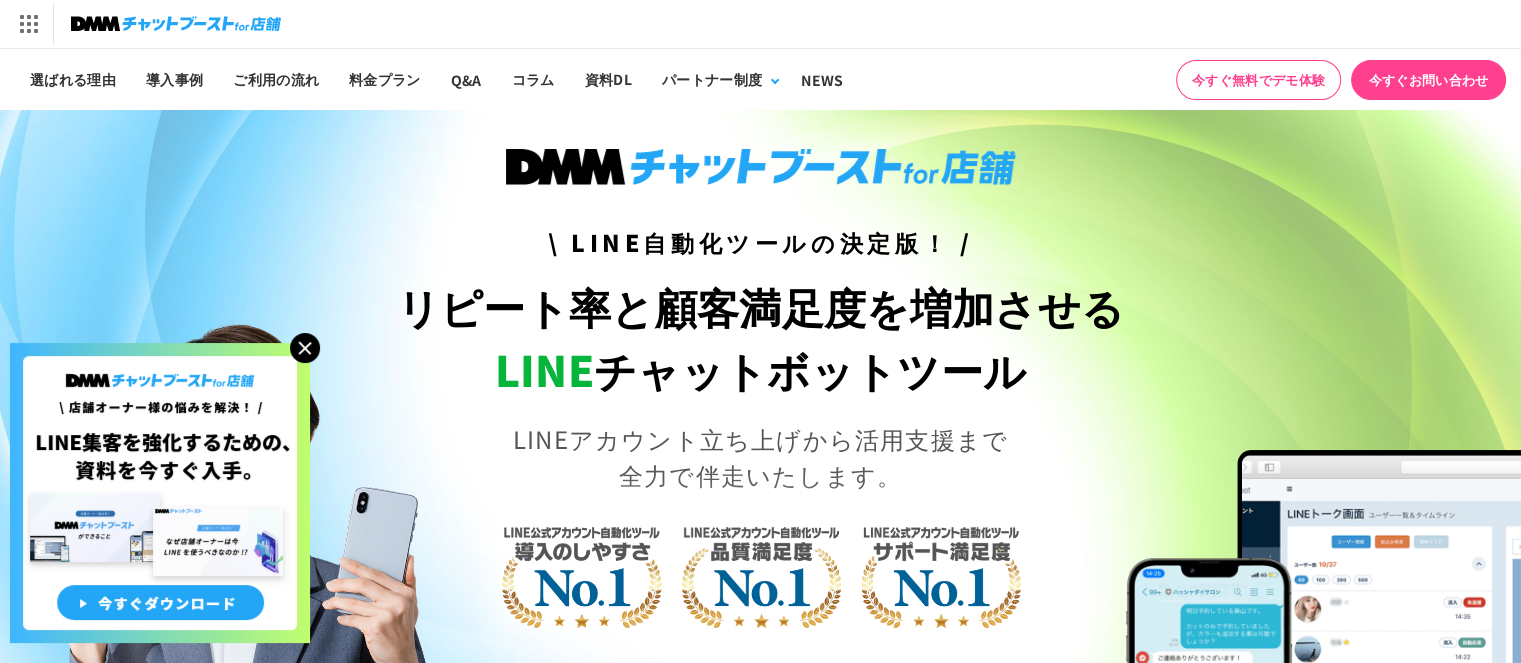 click at bounding box center (305, 348) 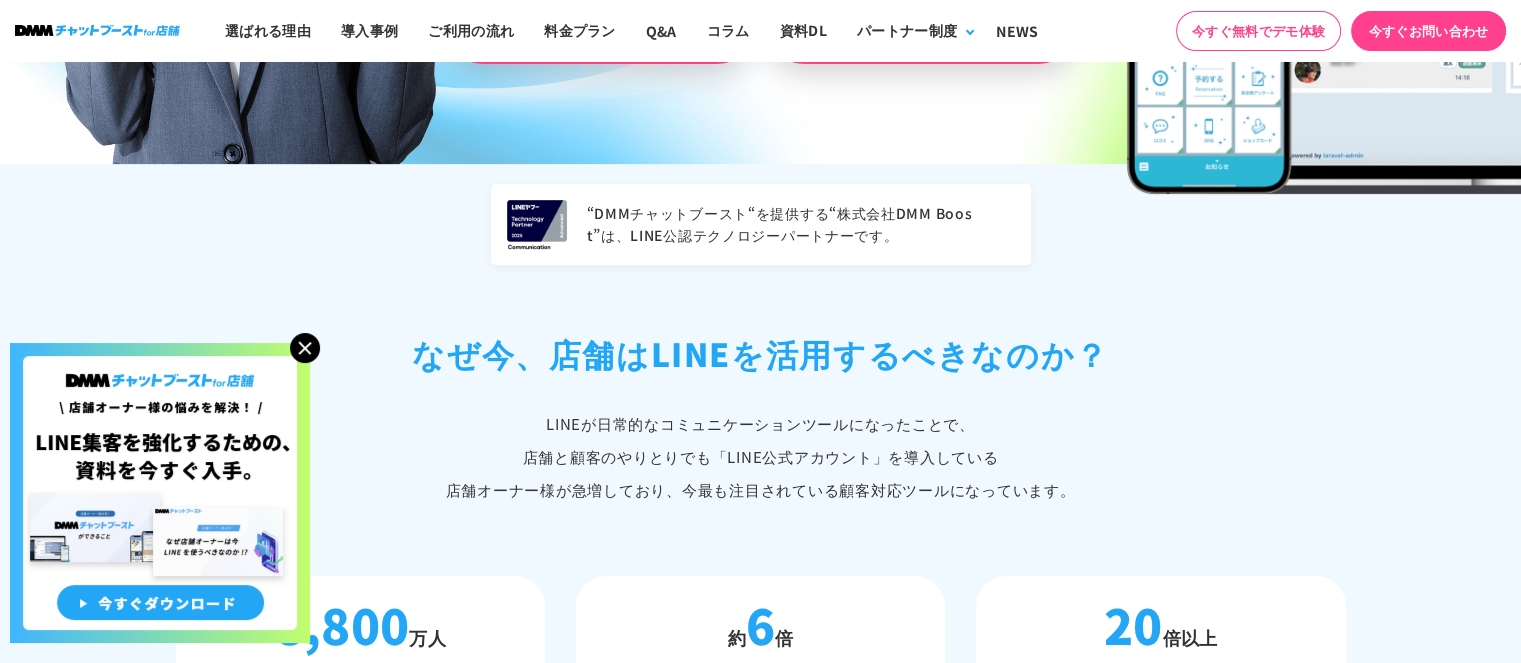 scroll, scrollTop: 933, scrollLeft: 0, axis: vertical 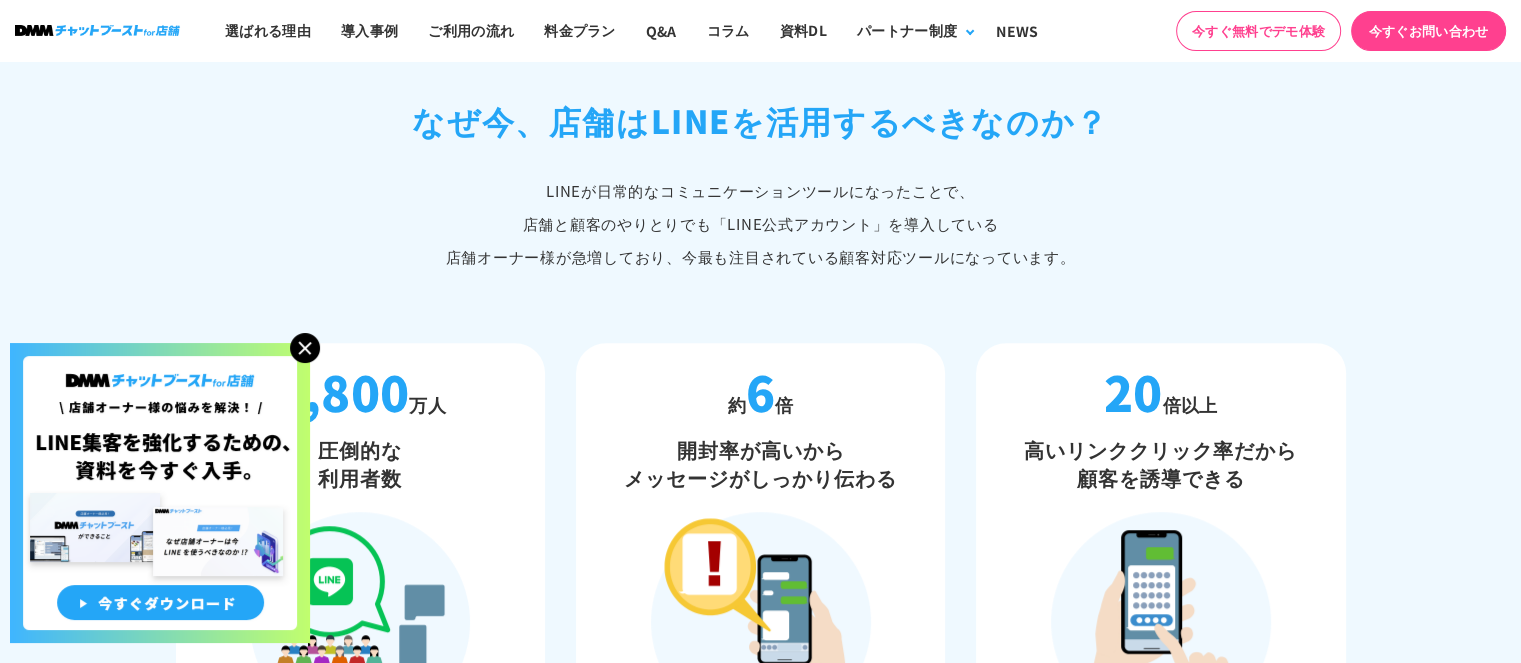 click at bounding box center [305, 348] 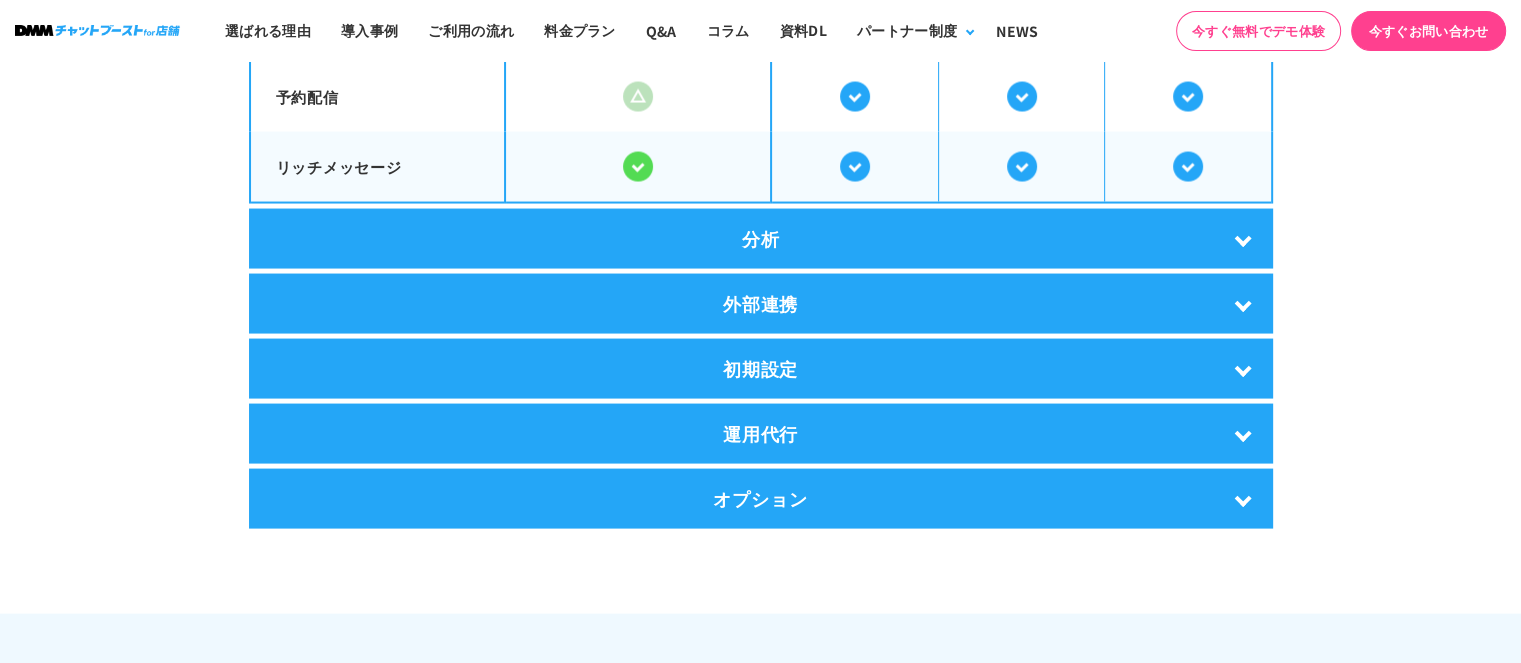 scroll, scrollTop: 3966, scrollLeft: 0, axis: vertical 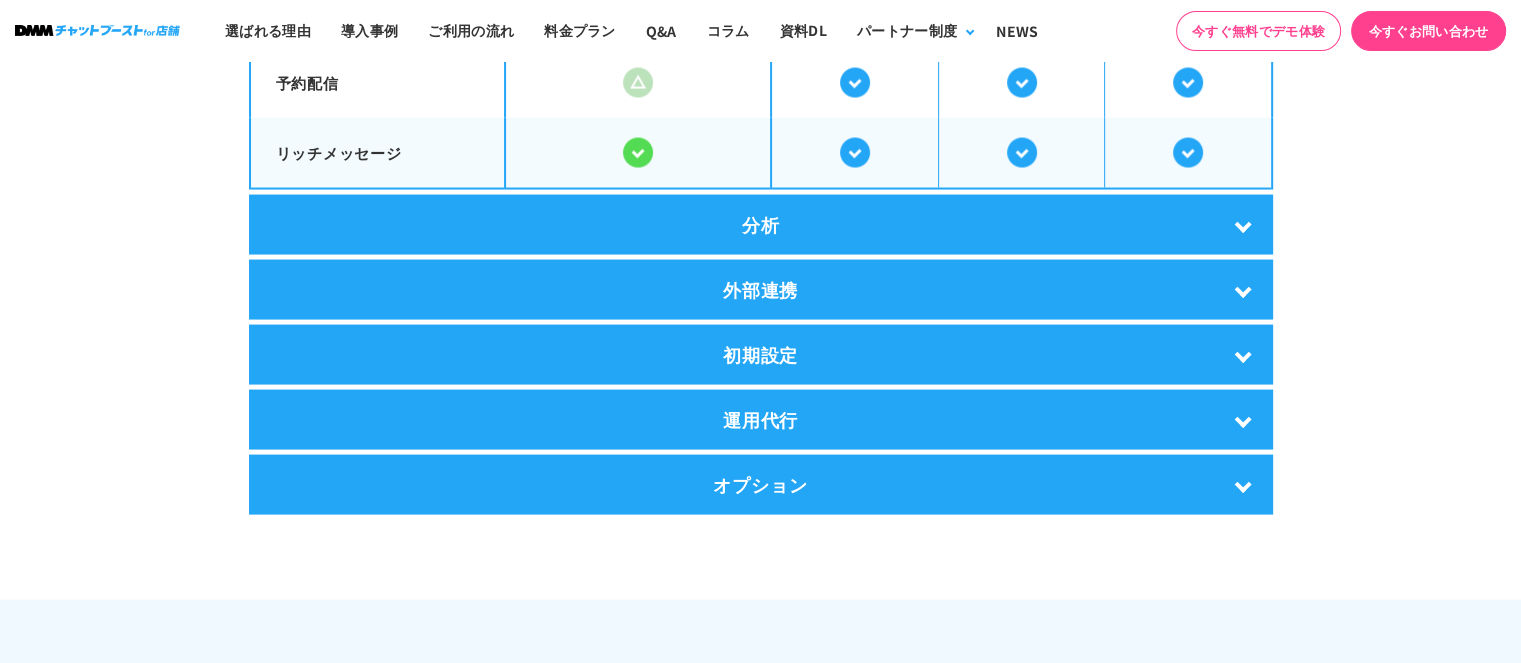click on "分析" at bounding box center [761, 225] 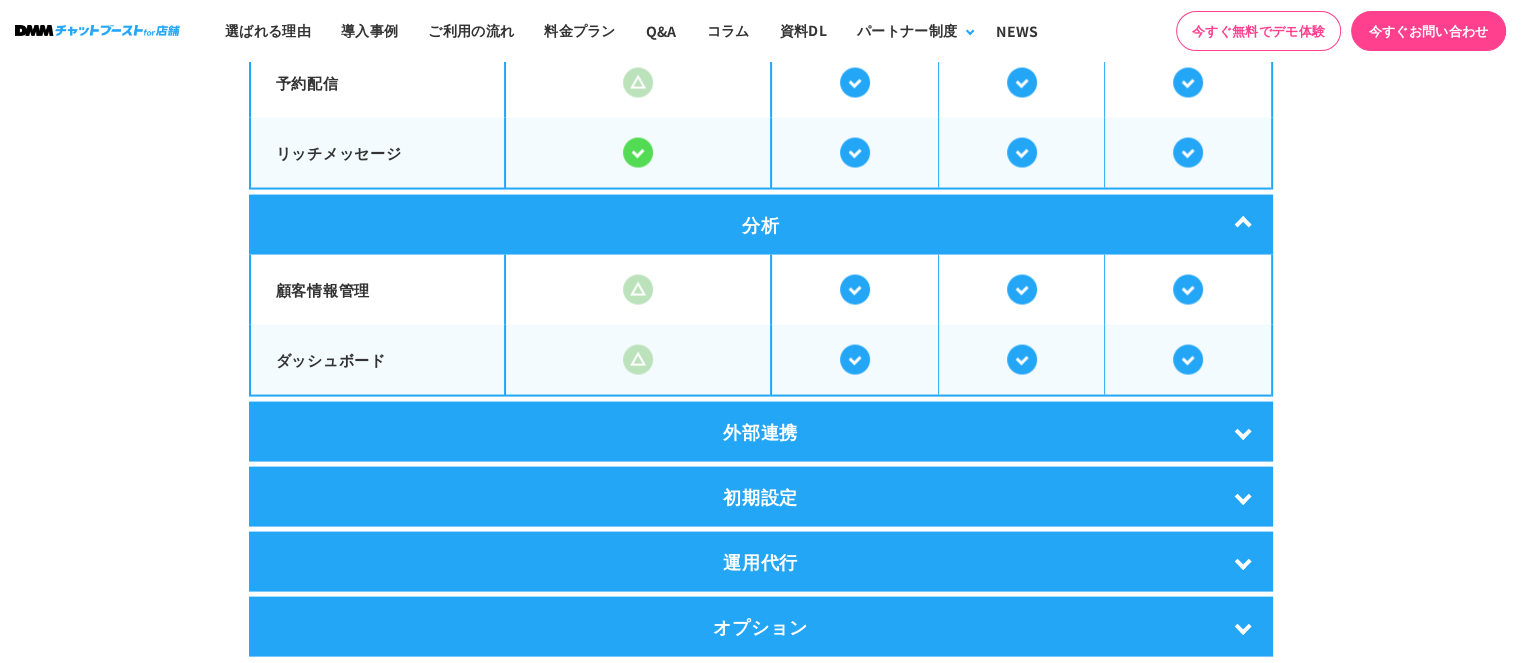 click on "外部連携" at bounding box center (761, 432) 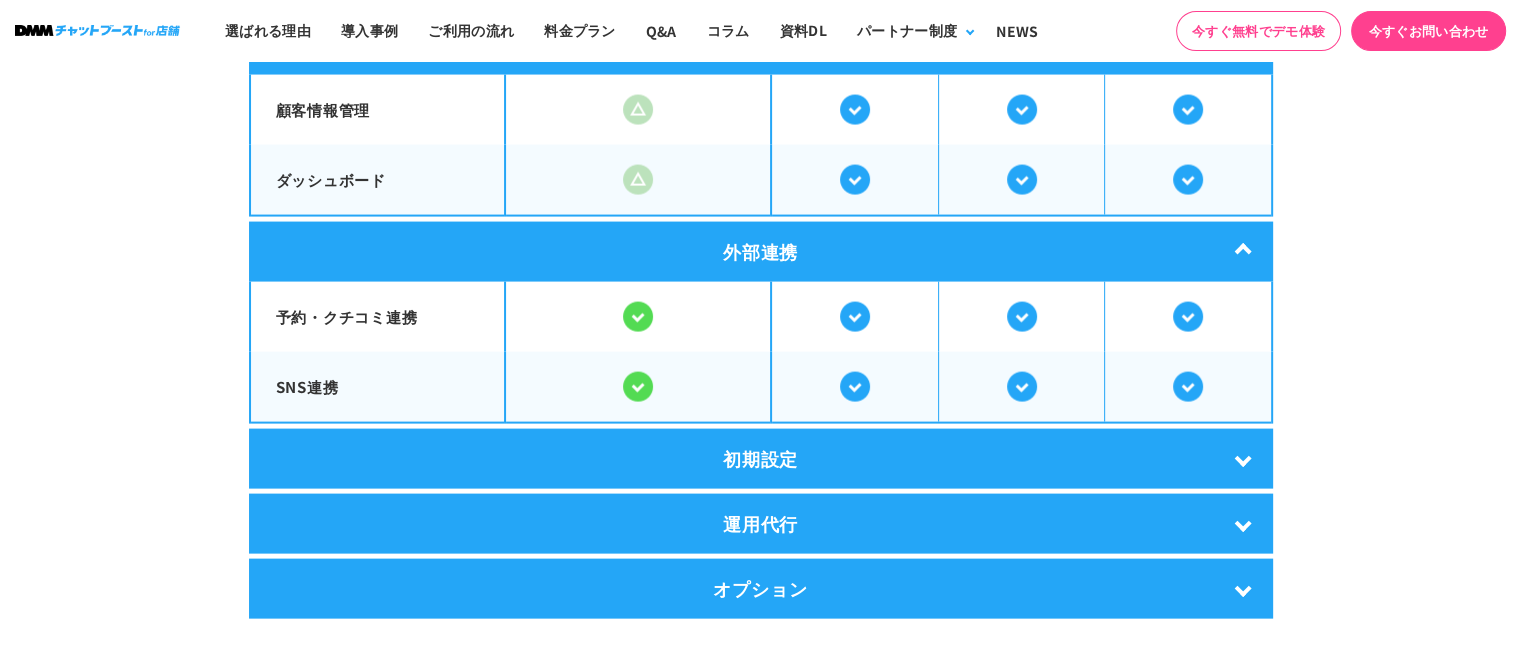 scroll, scrollTop: 4200, scrollLeft: 0, axis: vertical 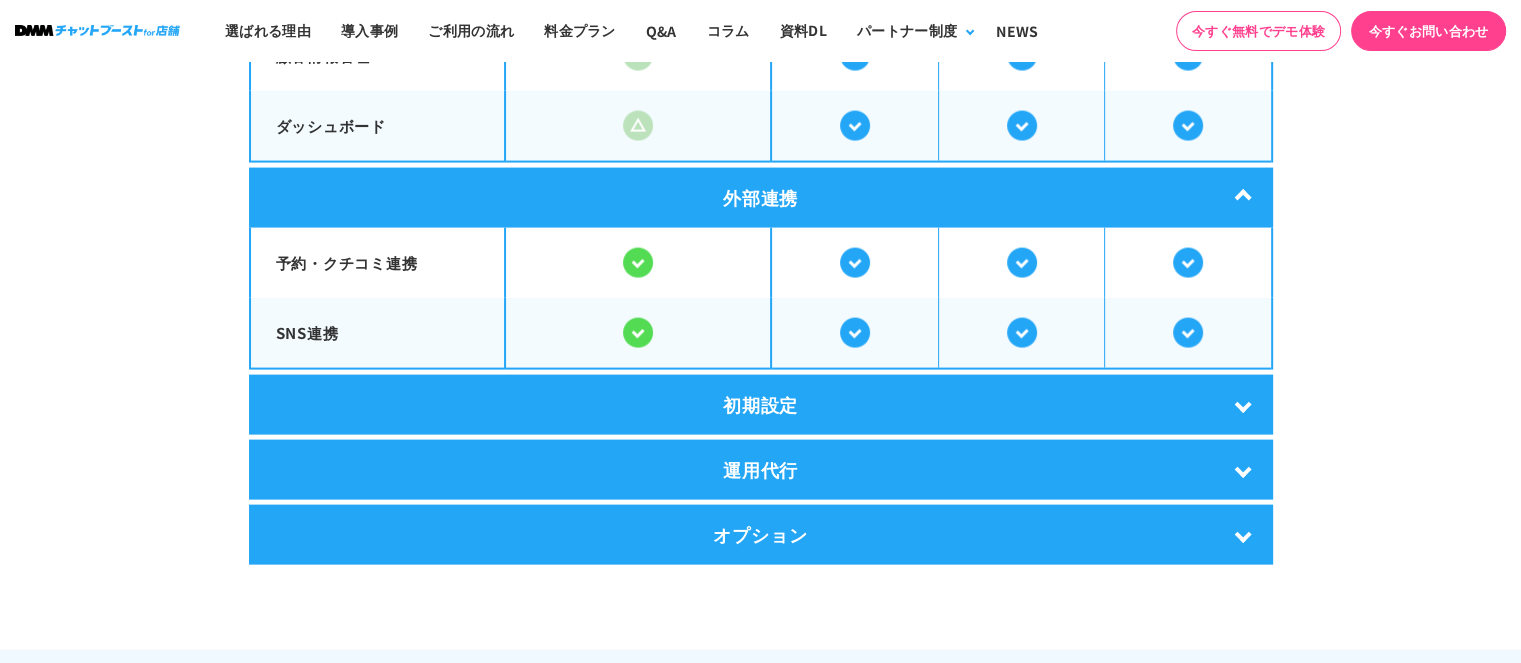 click on "初期設定" at bounding box center [761, 405] 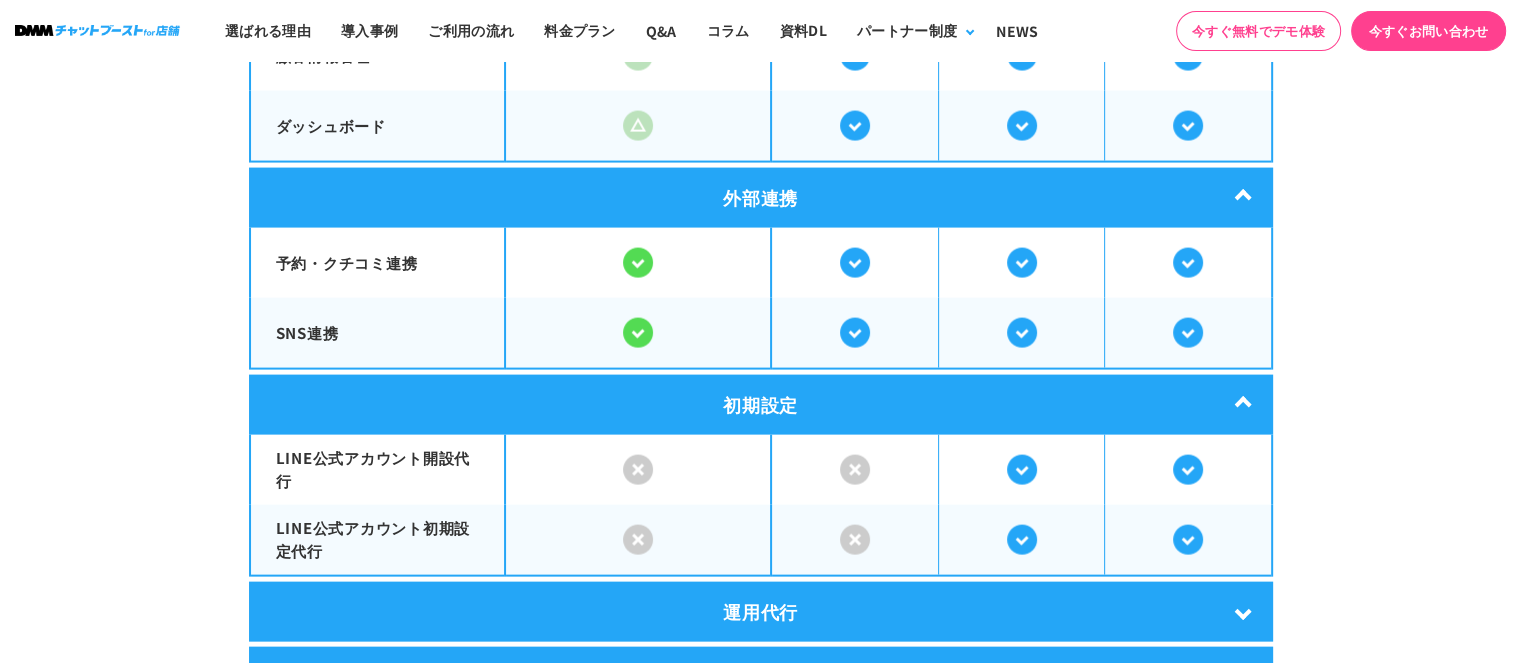 scroll, scrollTop: 4433, scrollLeft: 0, axis: vertical 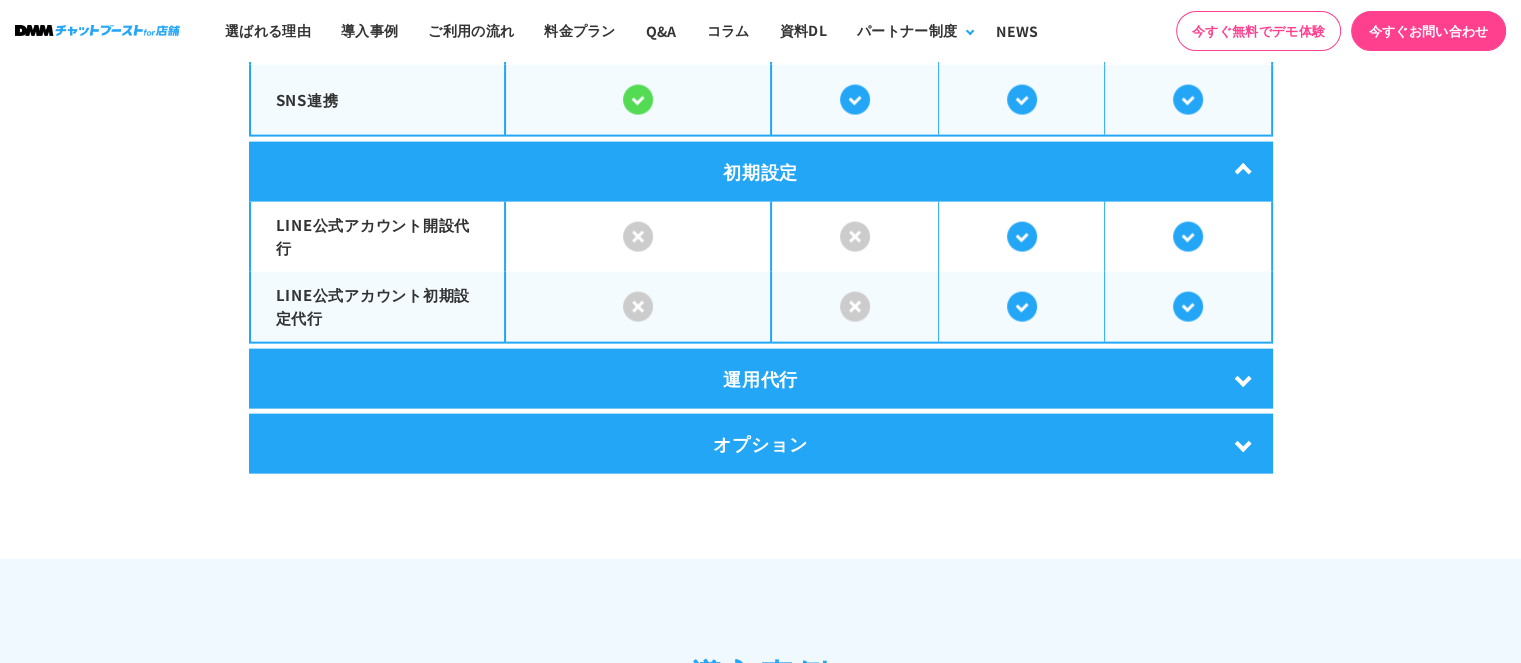 click on "運用代行" at bounding box center [761, 379] 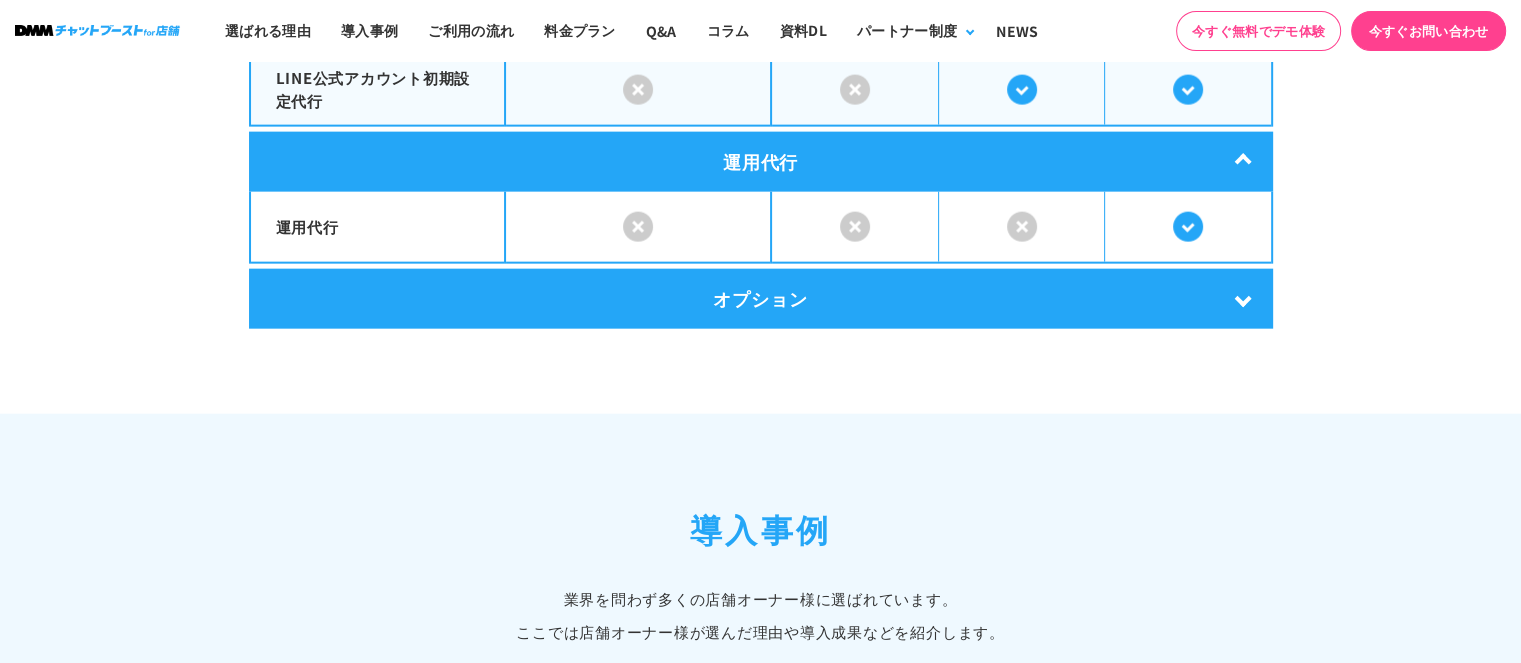 scroll, scrollTop: 4666, scrollLeft: 0, axis: vertical 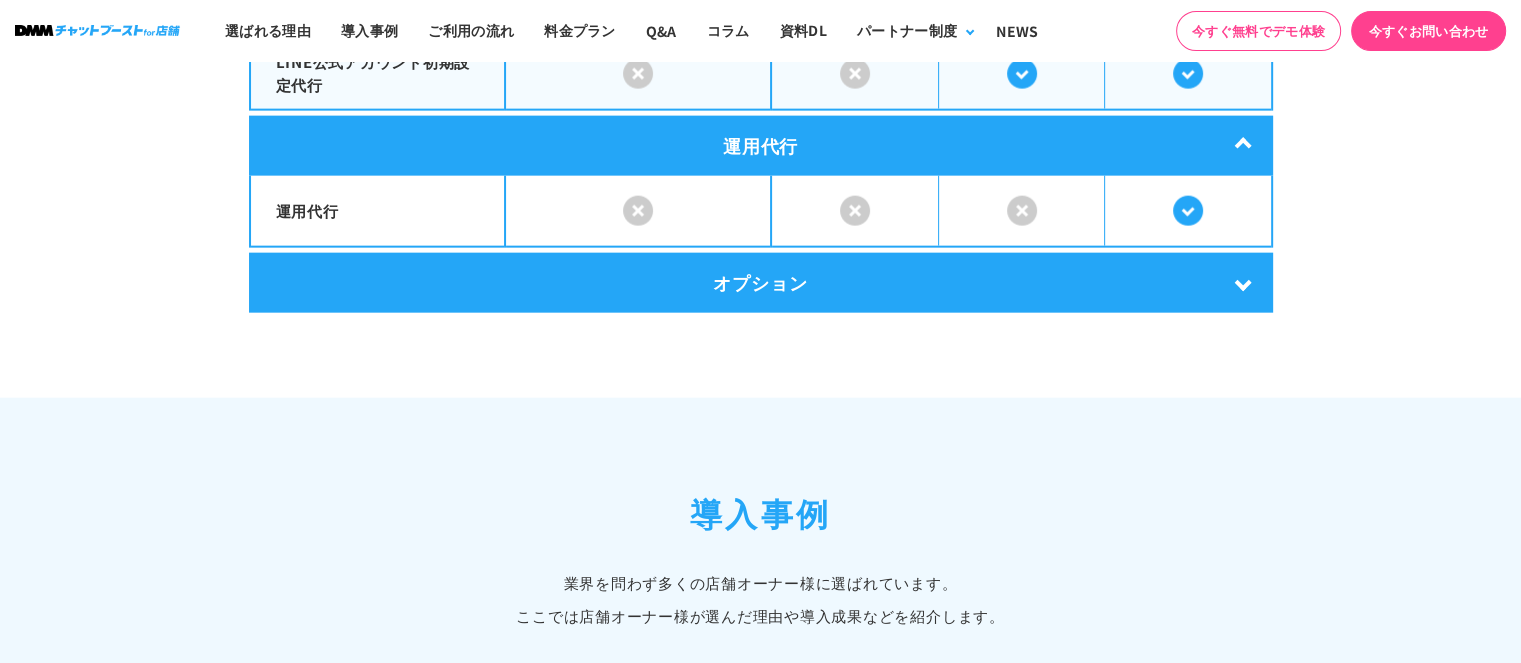 click on "オプション" at bounding box center [761, 283] 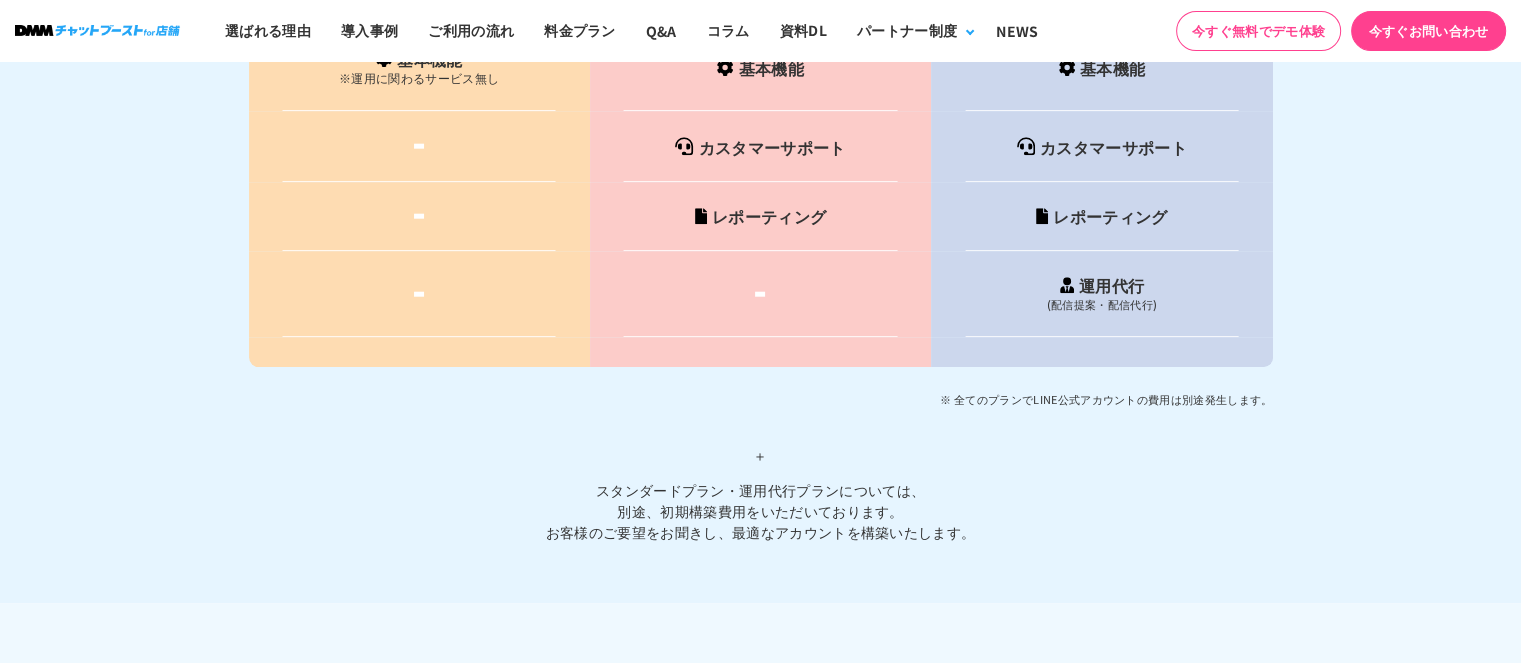 scroll, scrollTop: 9100, scrollLeft: 0, axis: vertical 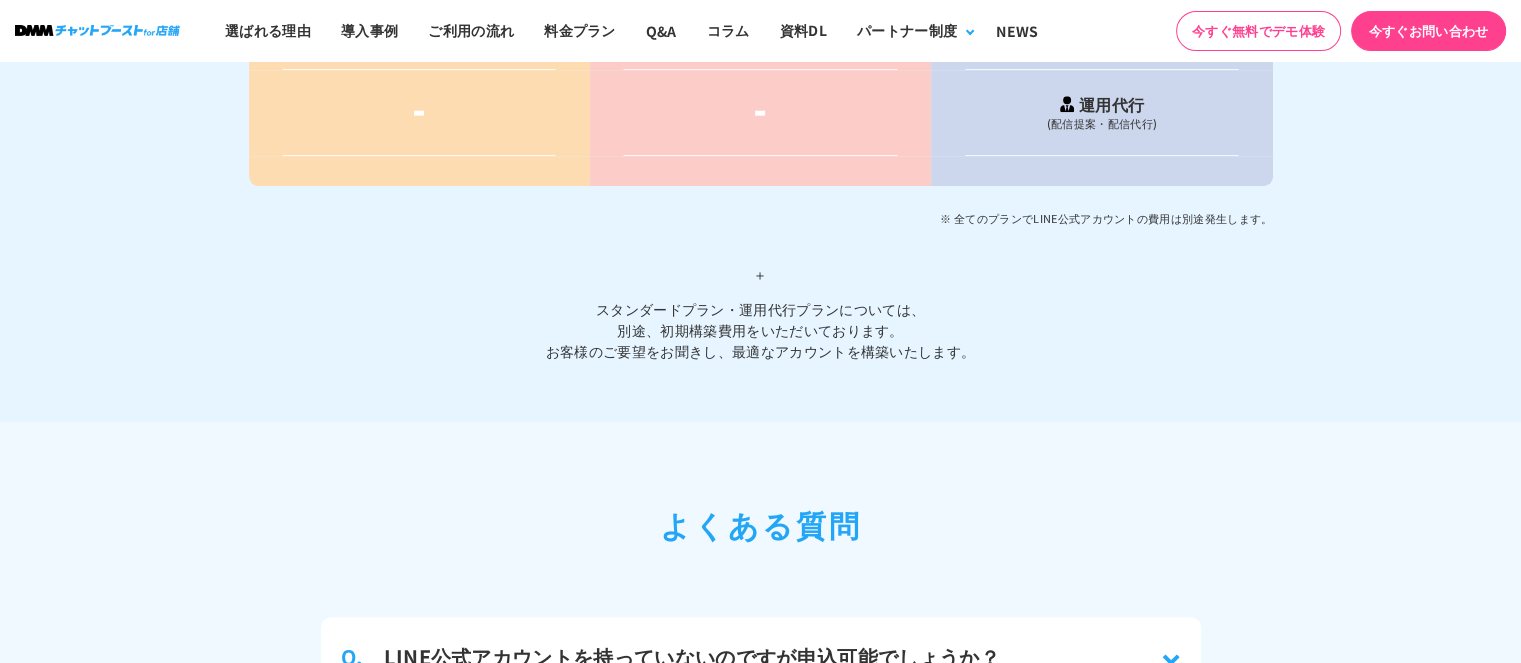 click on "＋" at bounding box center [761, 274] 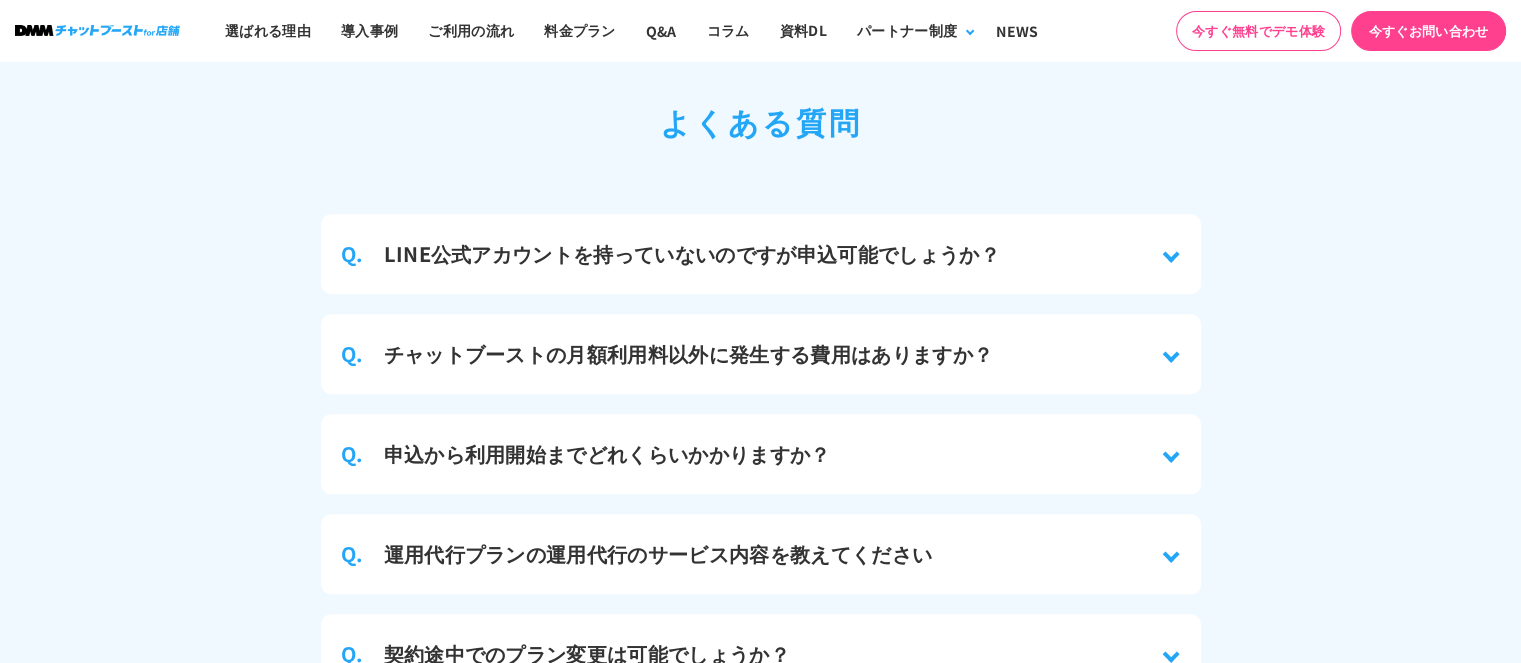 scroll, scrollTop: 9566, scrollLeft: 0, axis: vertical 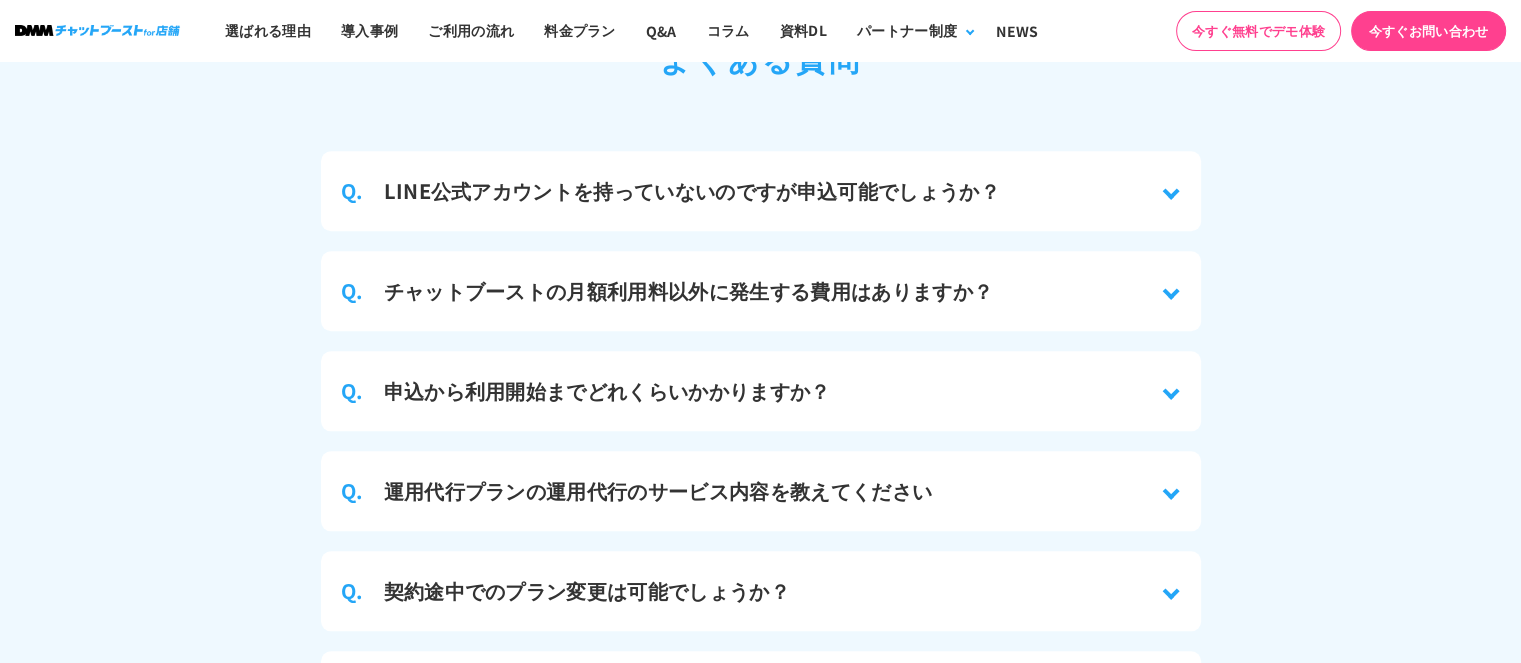 click on "Q.
チャットブーストの月額利用料以外に発生する費用はありますか？" at bounding box center (761, 291) 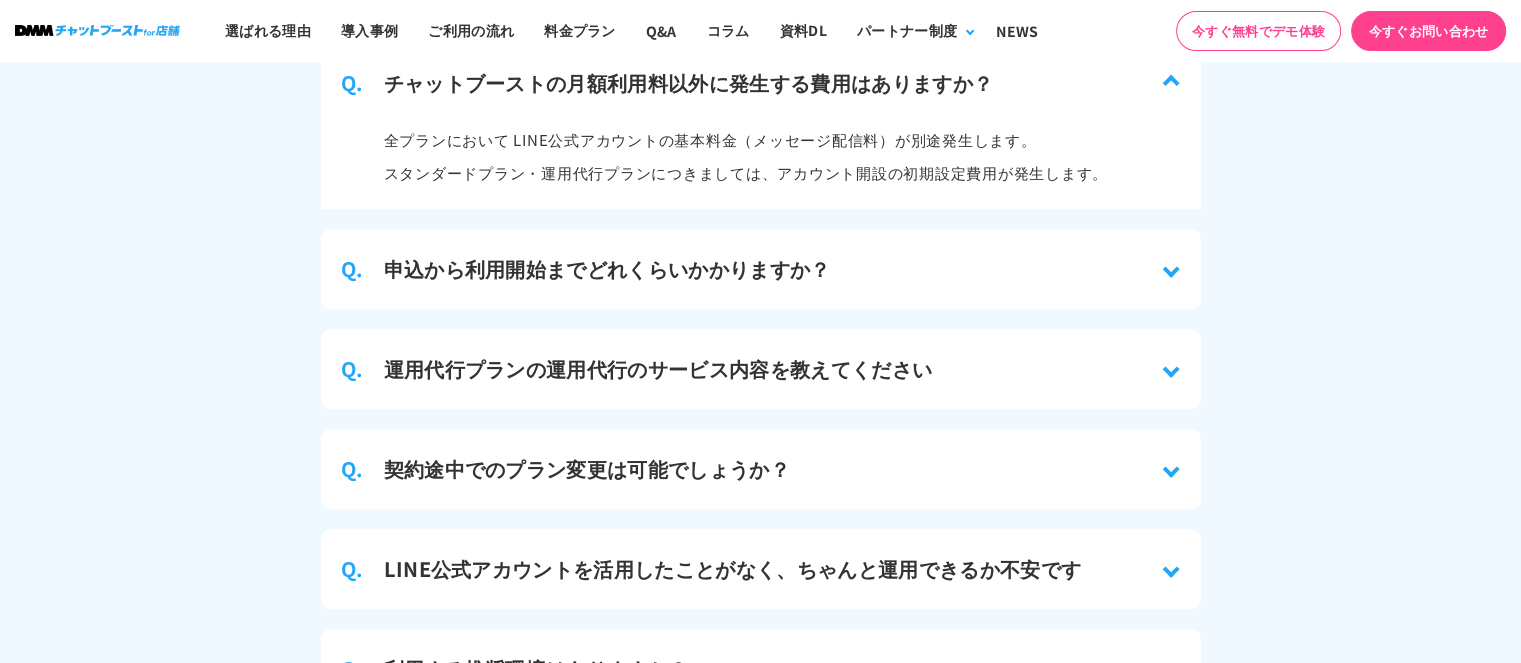 scroll, scrollTop: 9800, scrollLeft: 0, axis: vertical 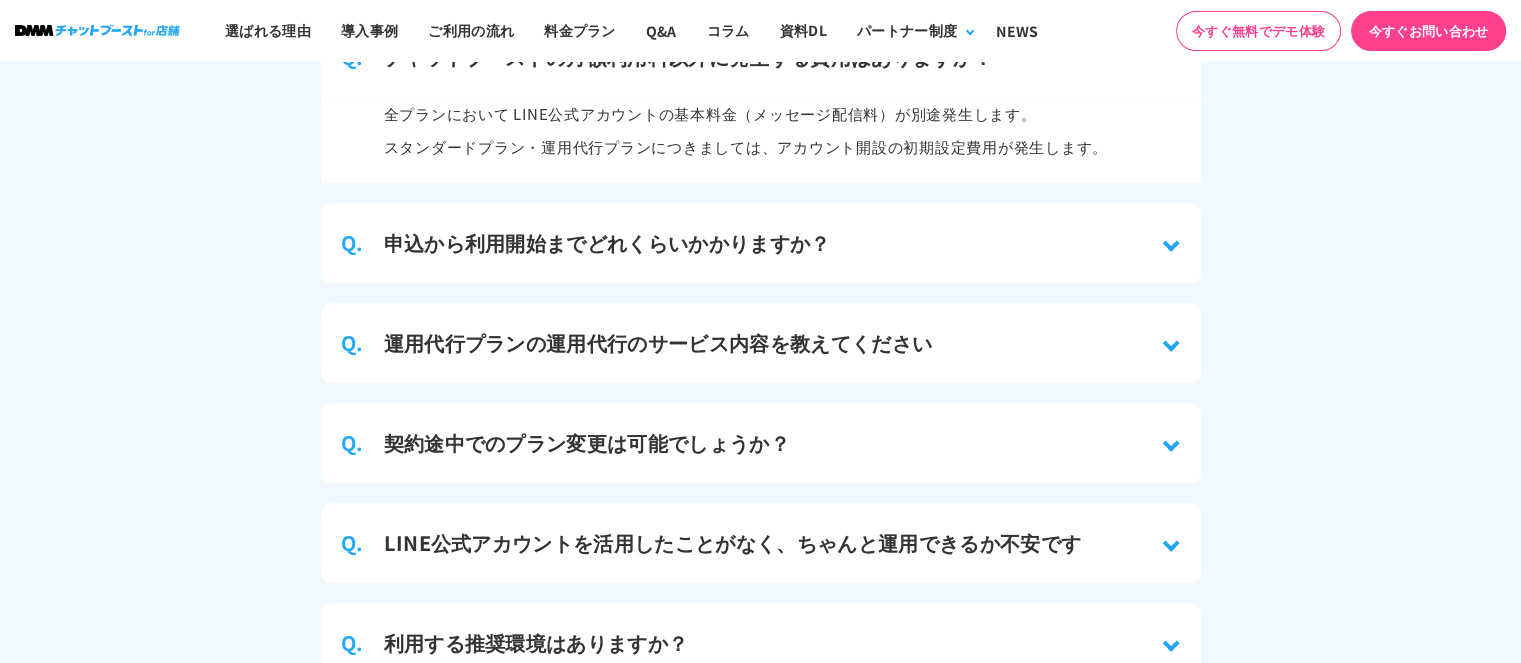 click on "Q.
申込から利用開始までどれくらいかかりますか？" at bounding box center (761, 243) 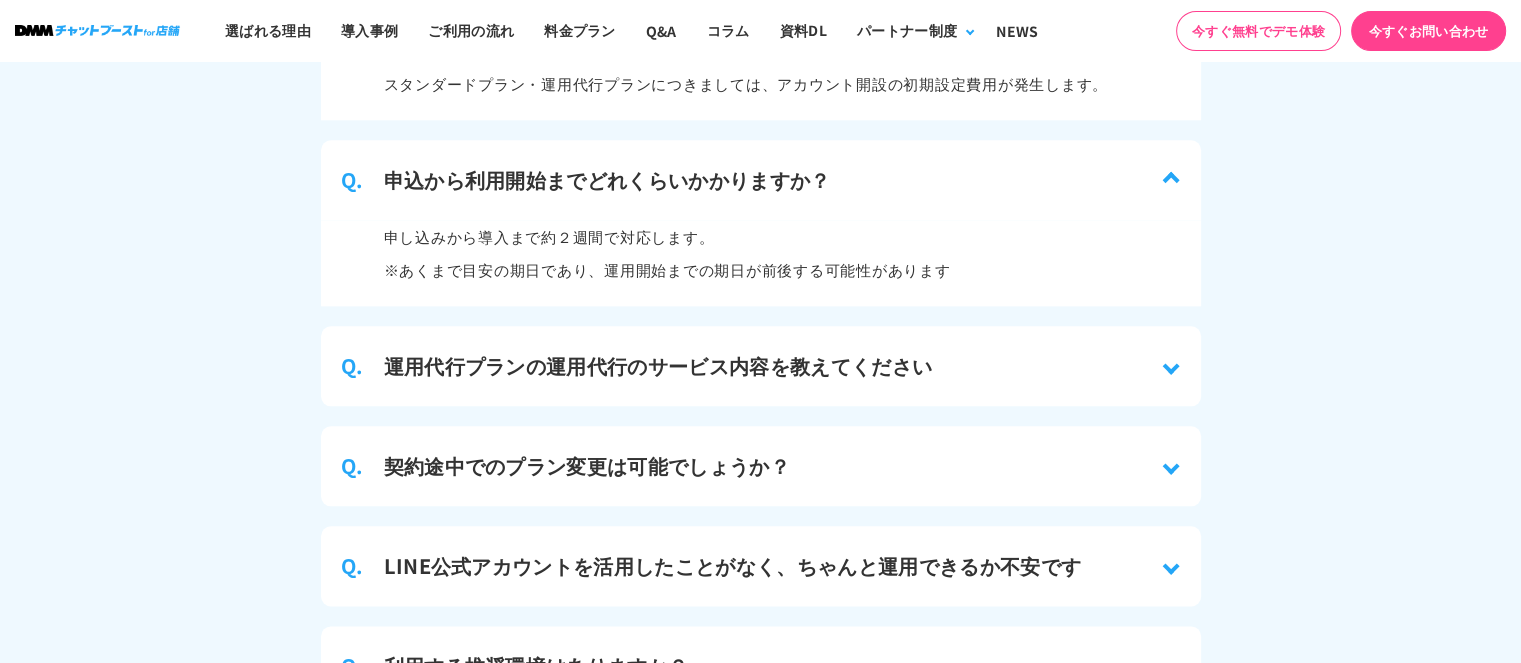 scroll, scrollTop: 10033, scrollLeft: 0, axis: vertical 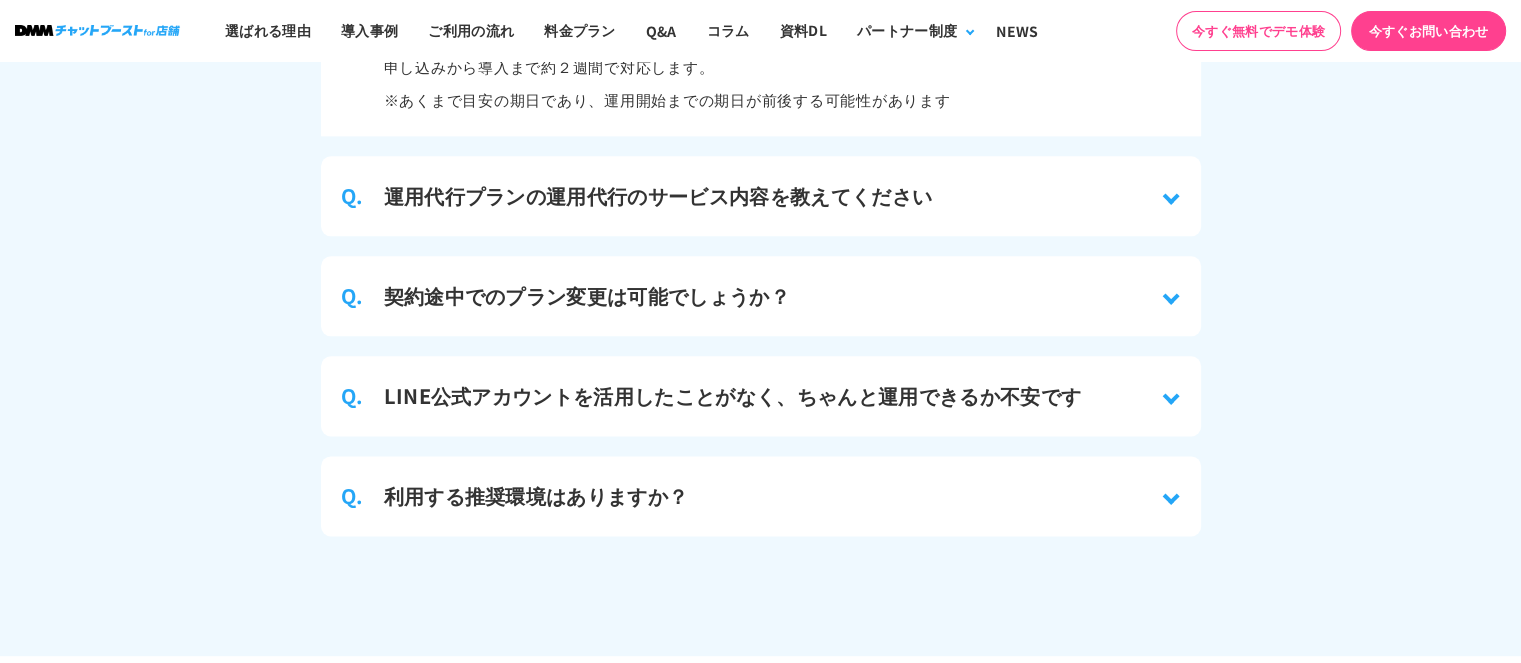 click on "Q.
契約途中でのプラン変更は可能でしょうか？" at bounding box center (761, 296) 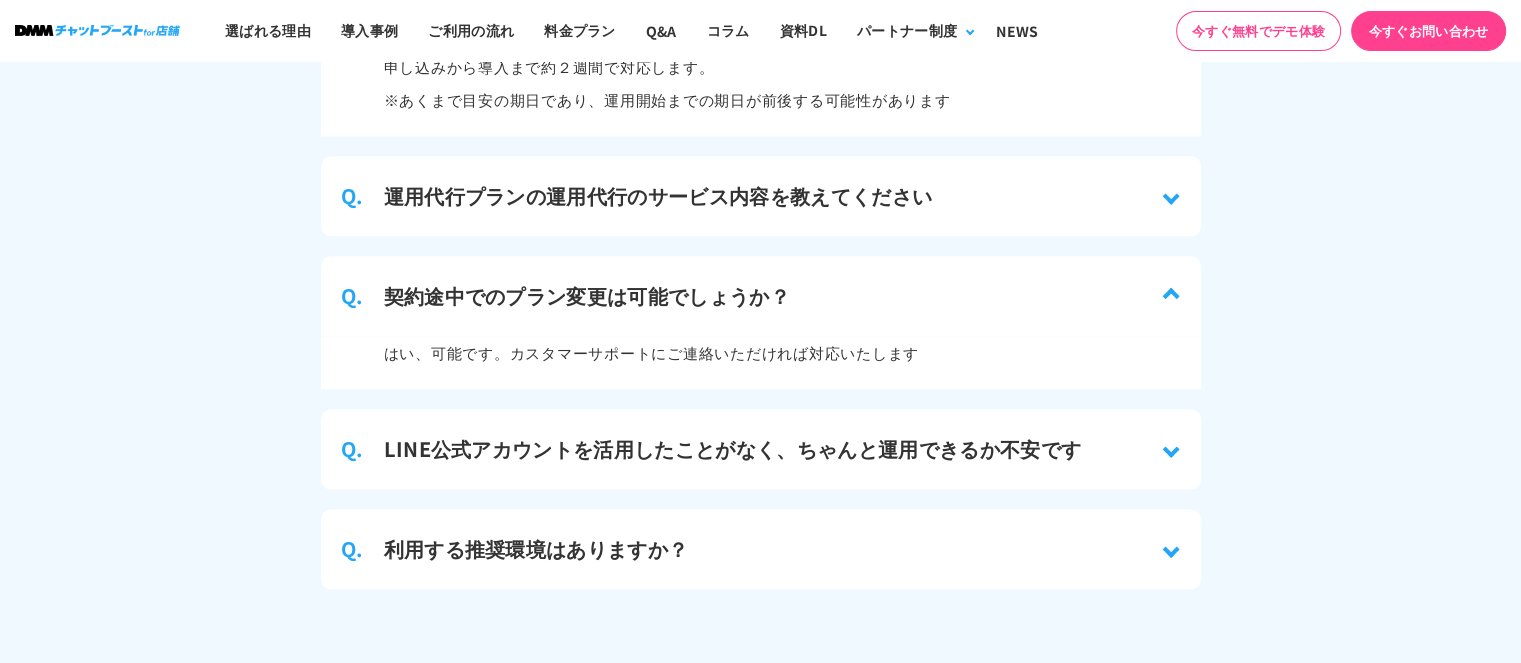 scroll, scrollTop: 10266, scrollLeft: 0, axis: vertical 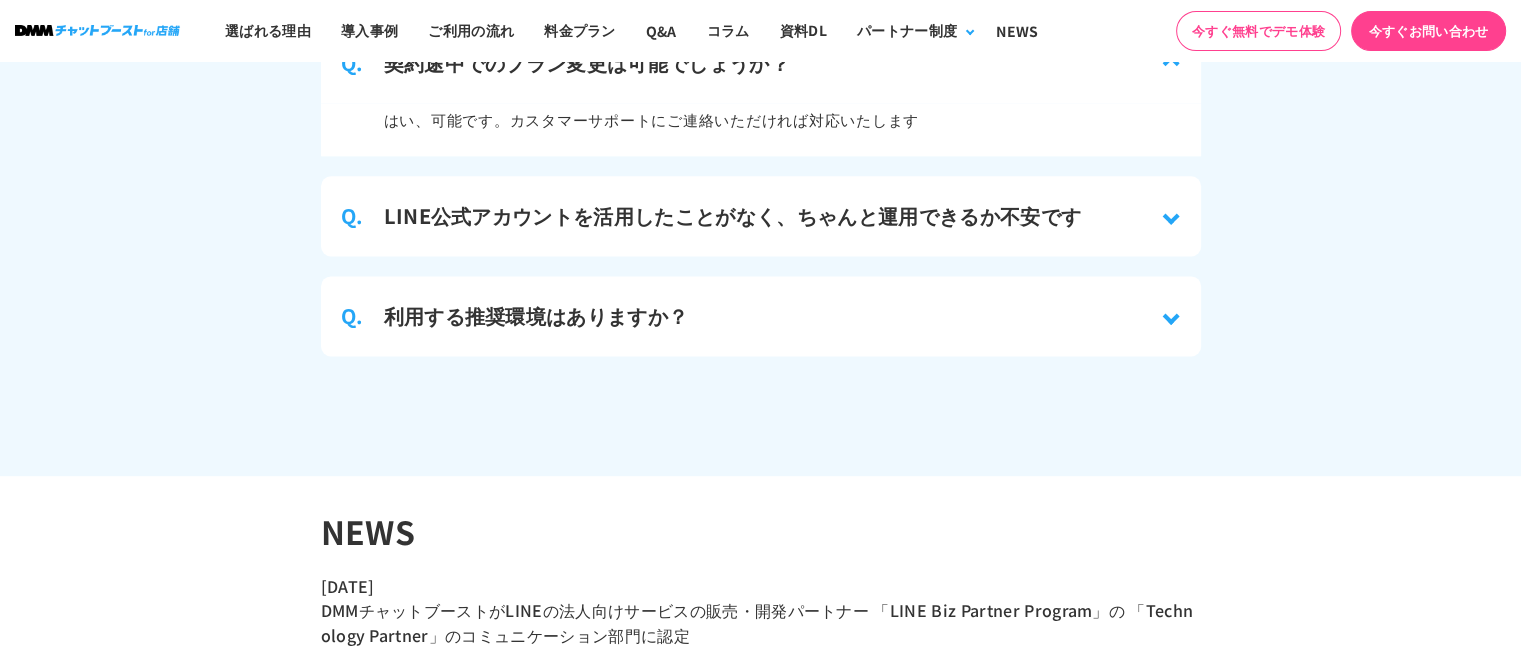 click on "Q.
利用する推奨環境はありますか？" at bounding box center [761, 316] 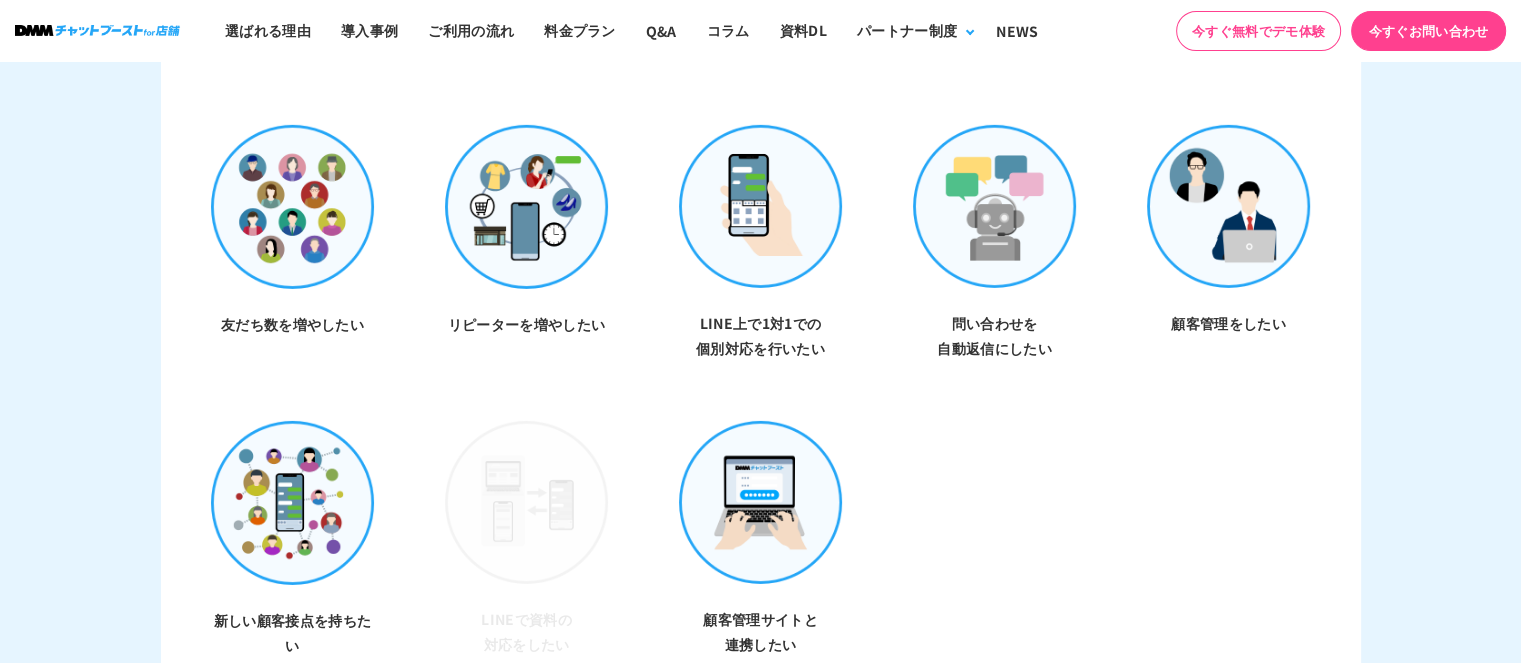 scroll, scrollTop: 6533, scrollLeft: 0, axis: vertical 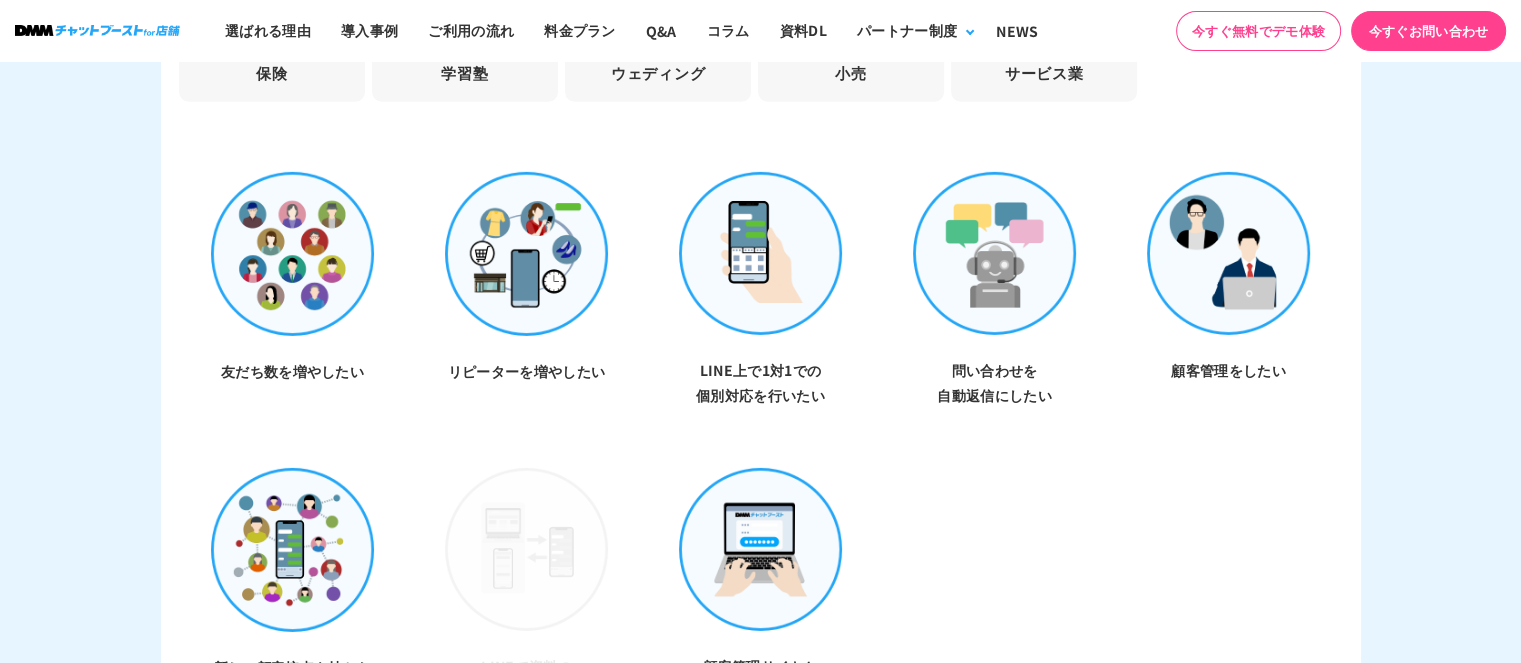 click at bounding box center (527, 254) 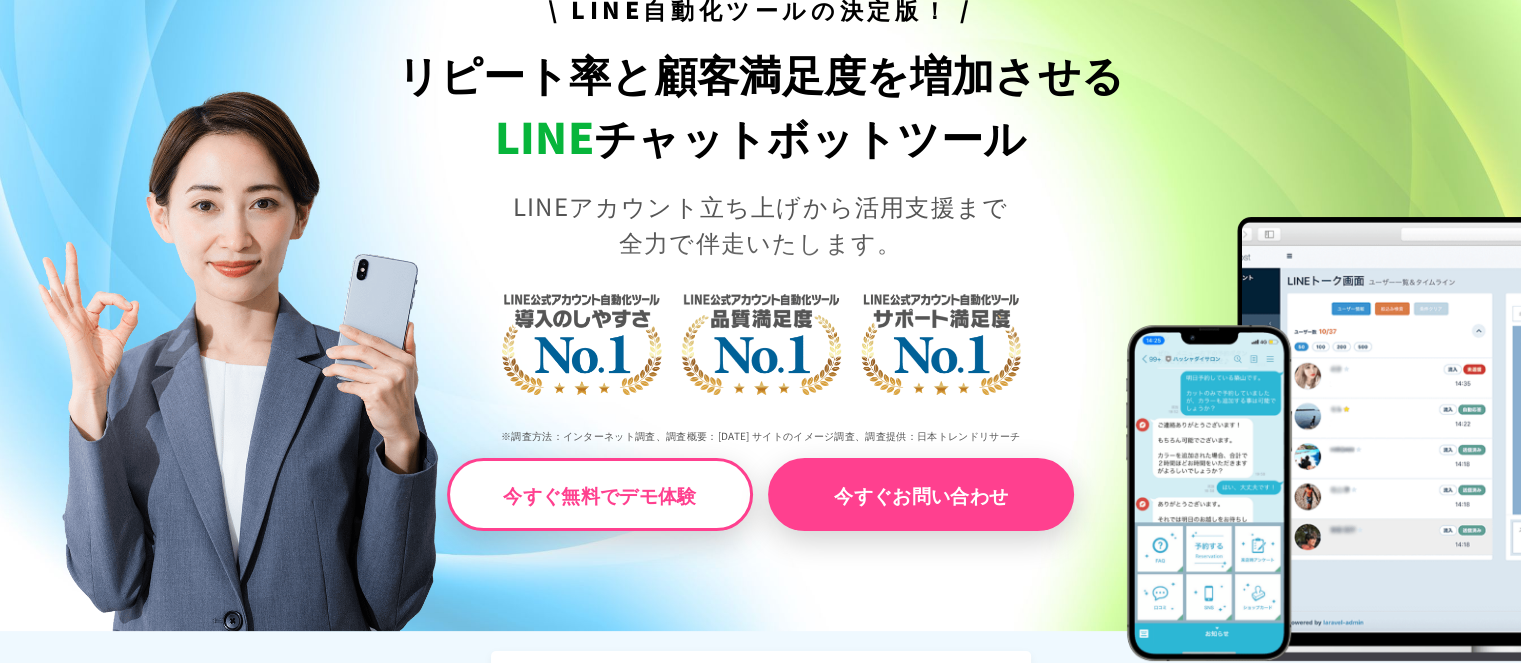 scroll, scrollTop: 0, scrollLeft: 0, axis: both 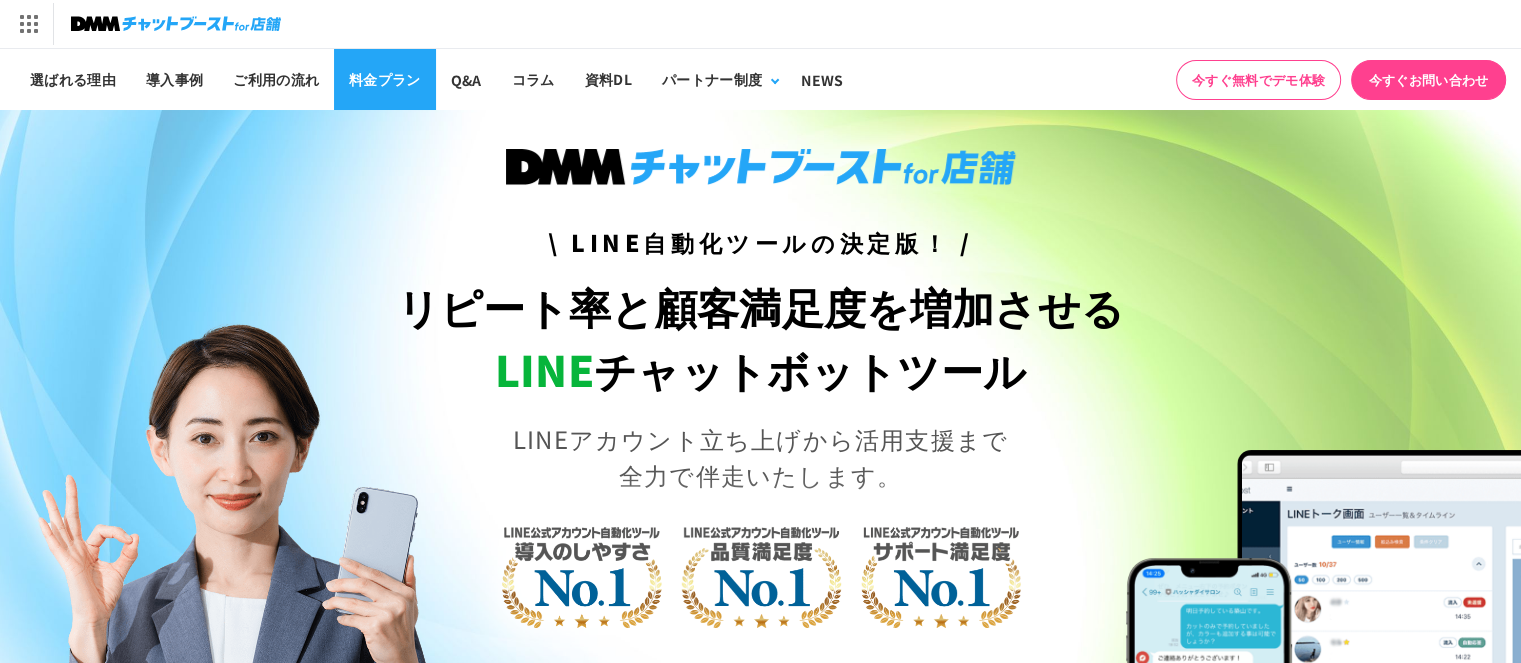 click on "料金プラン" at bounding box center (385, 79) 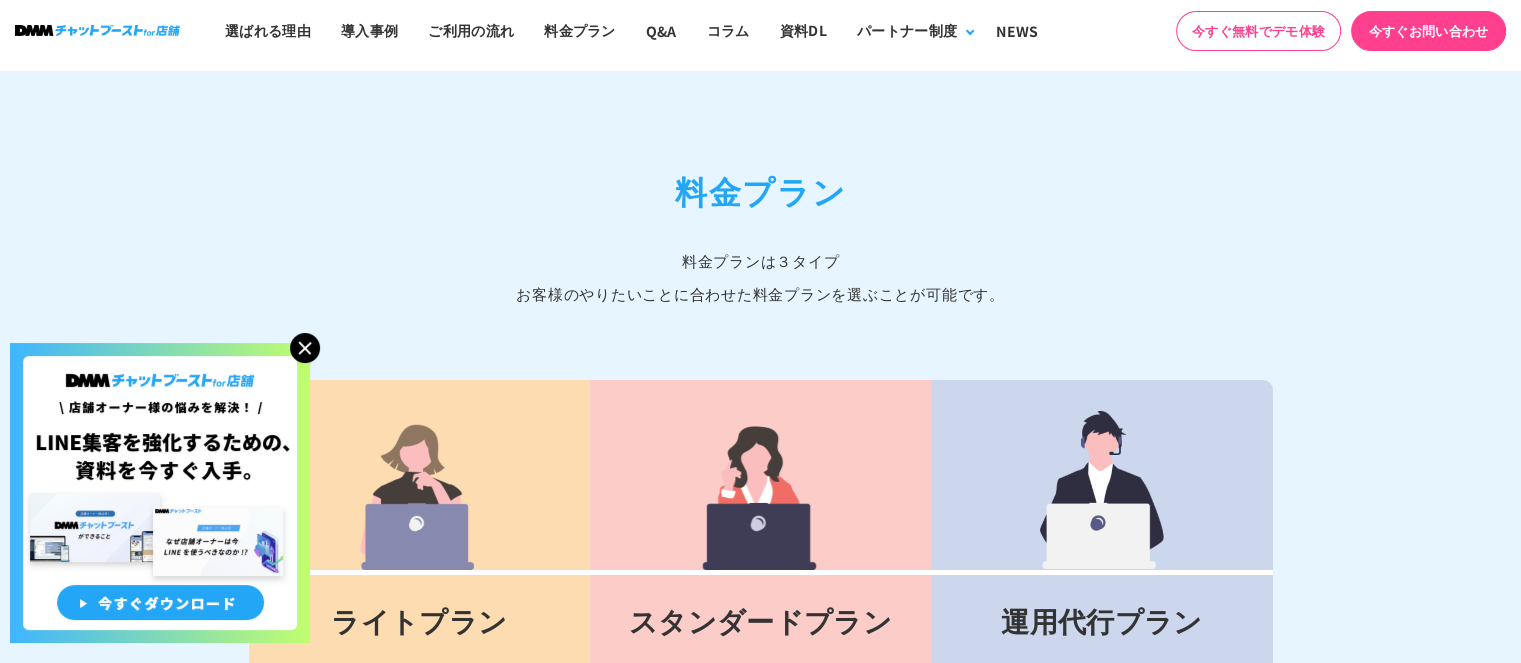 scroll, scrollTop: 7036, scrollLeft: 0, axis: vertical 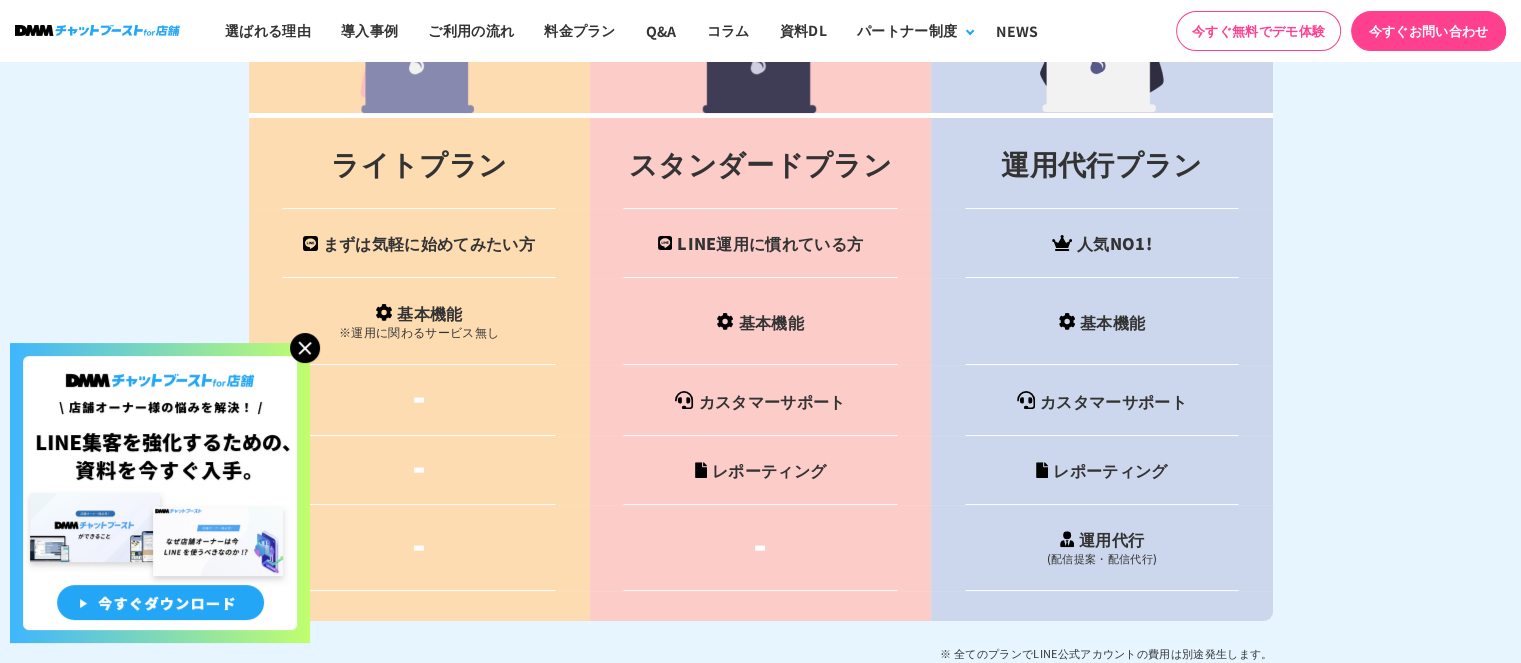 click at bounding box center [305, 348] 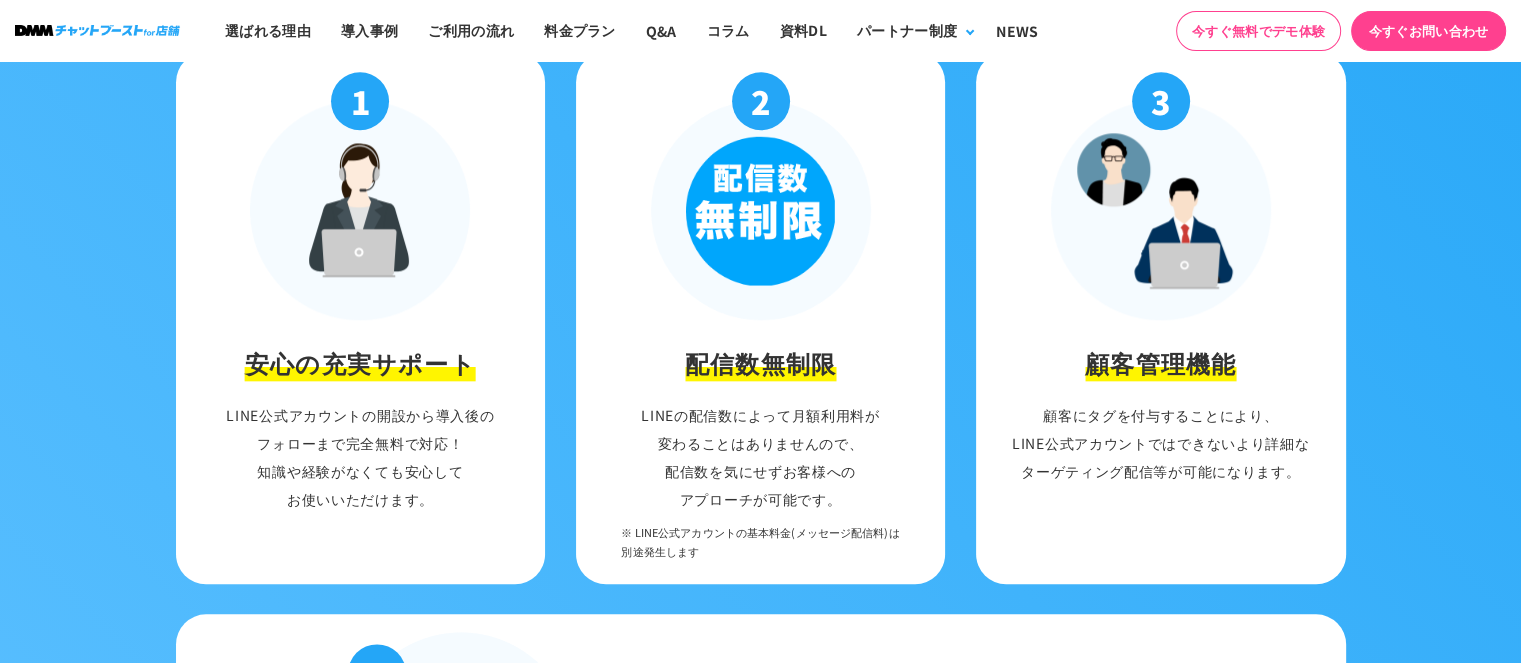 scroll, scrollTop: 2262, scrollLeft: 0, axis: vertical 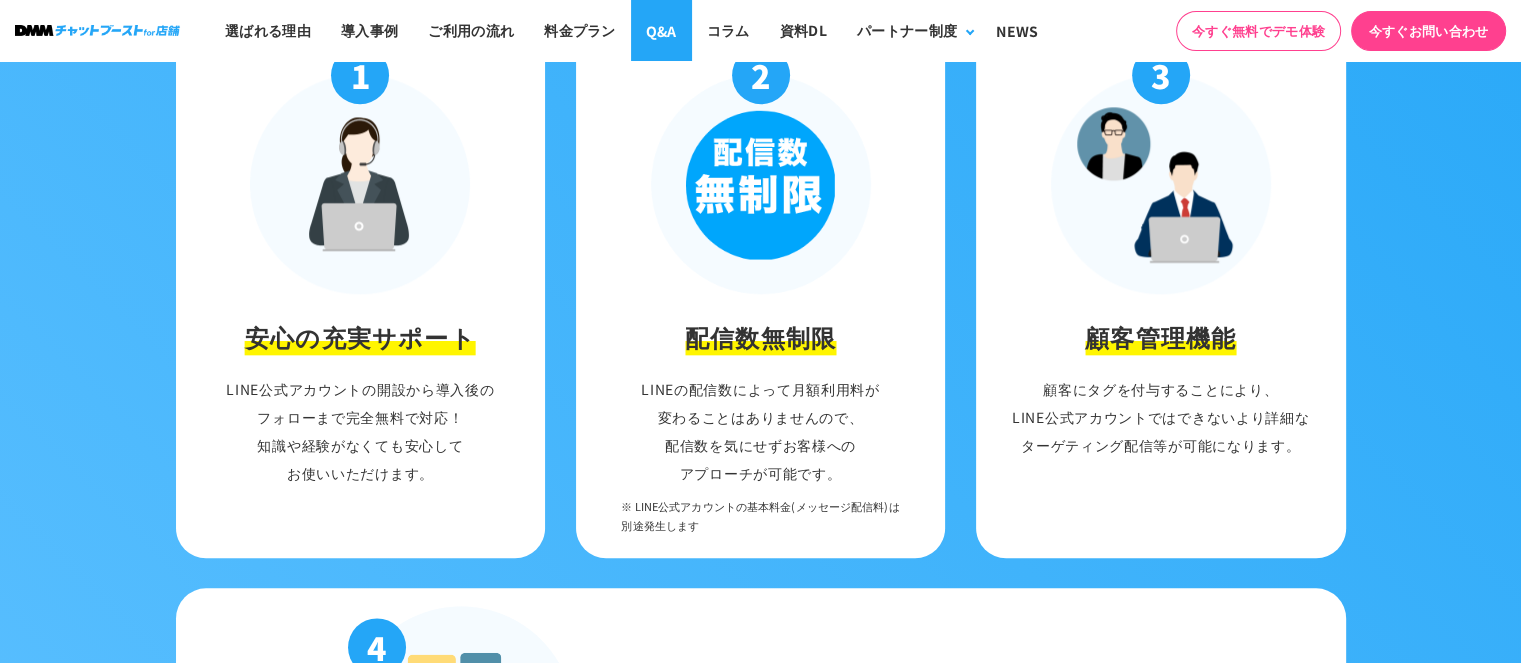 click on "Q&A" at bounding box center (661, 30) 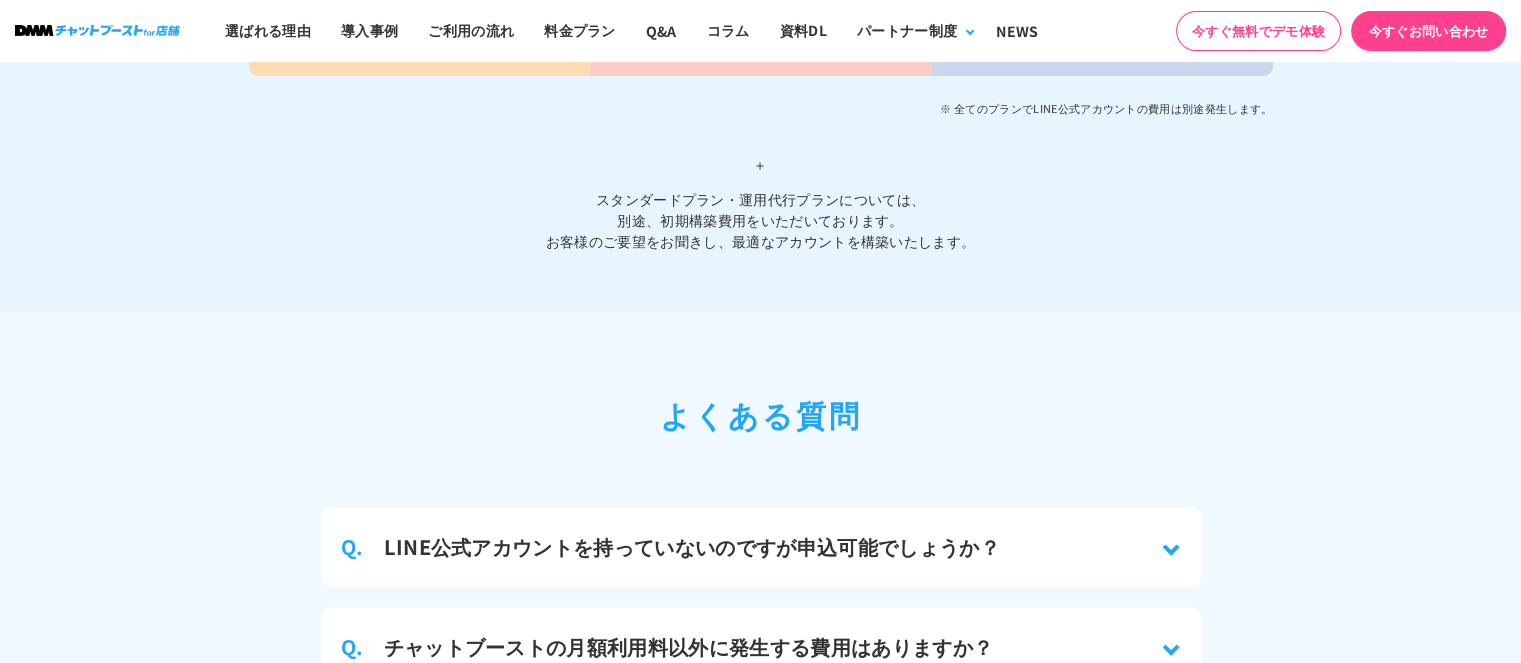 scroll, scrollTop: 8636, scrollLeft: 0, axis: vertical 